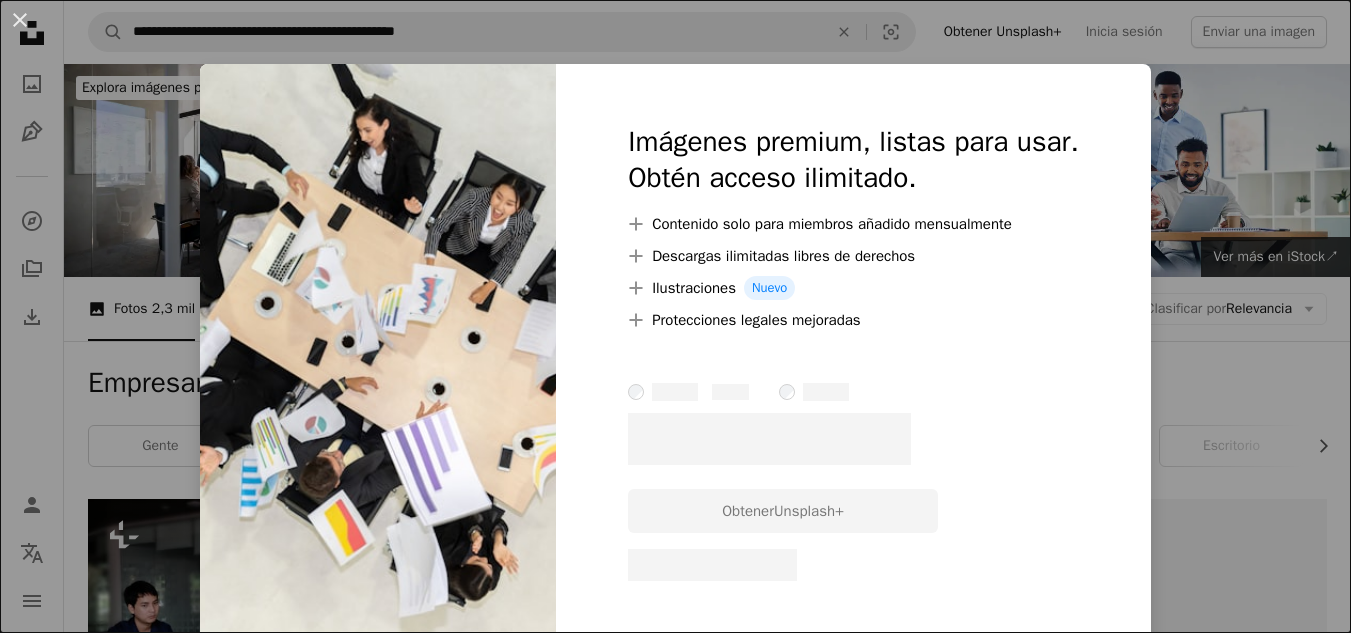 scroll, scrollTop: 2700, scrollLeft: 0, axis: vertical 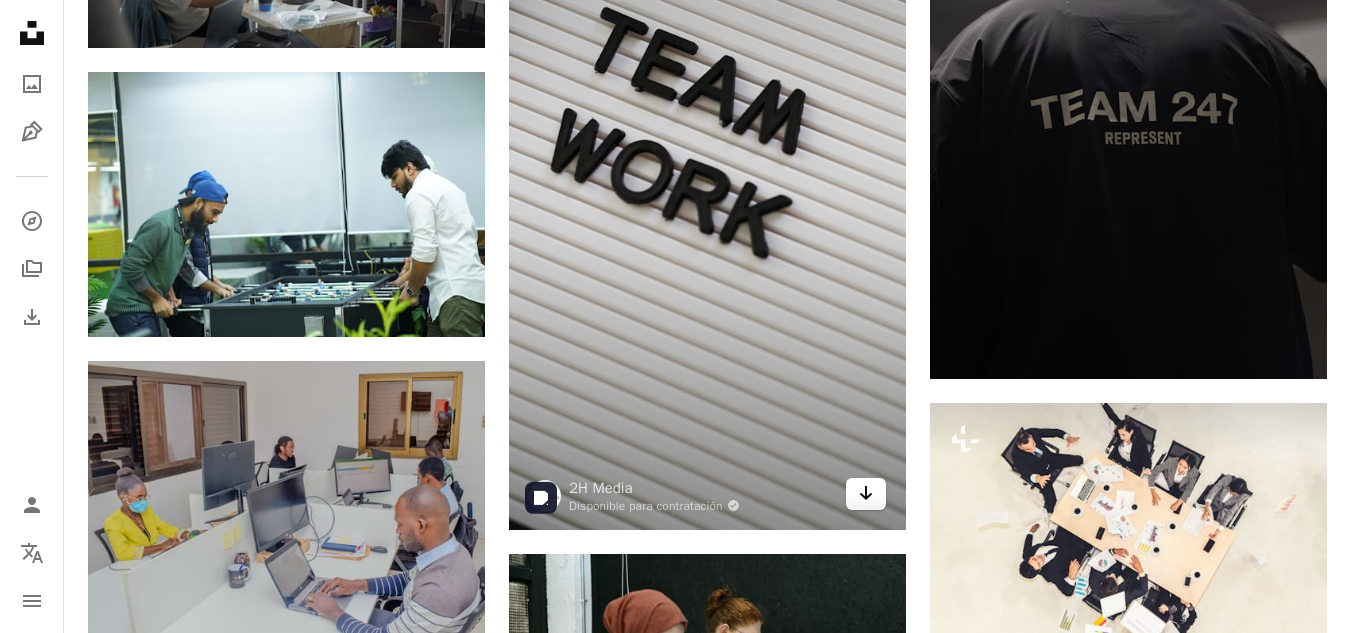 click on "Arrow pointing down" at bounding box center [866, 494] 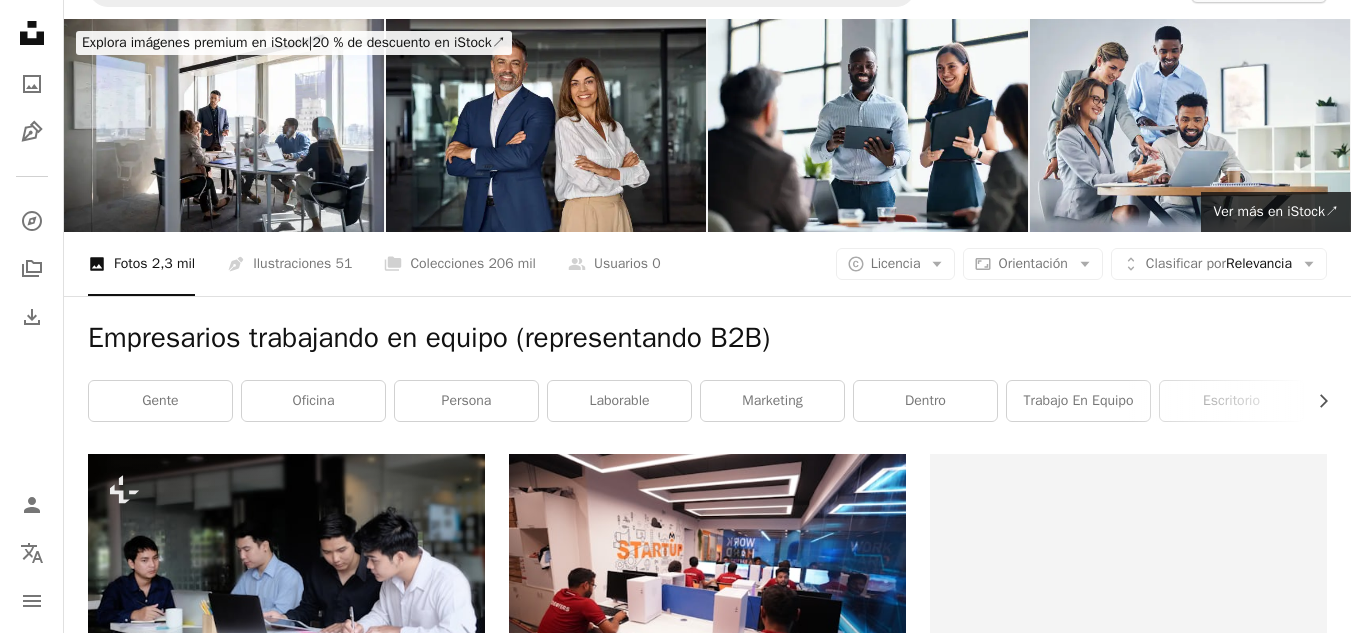 scroll, scrollTop: 0, scrollLeft: 0, axis: both 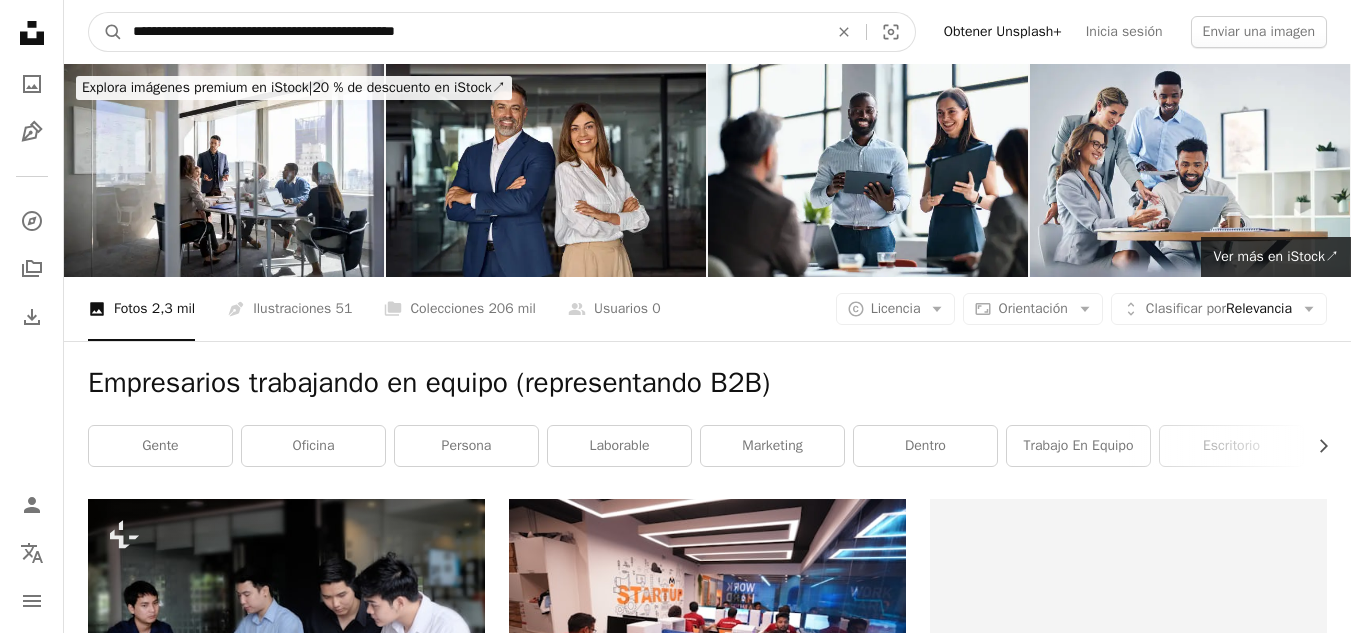 click on "**********" at bounding box center [472, 32] 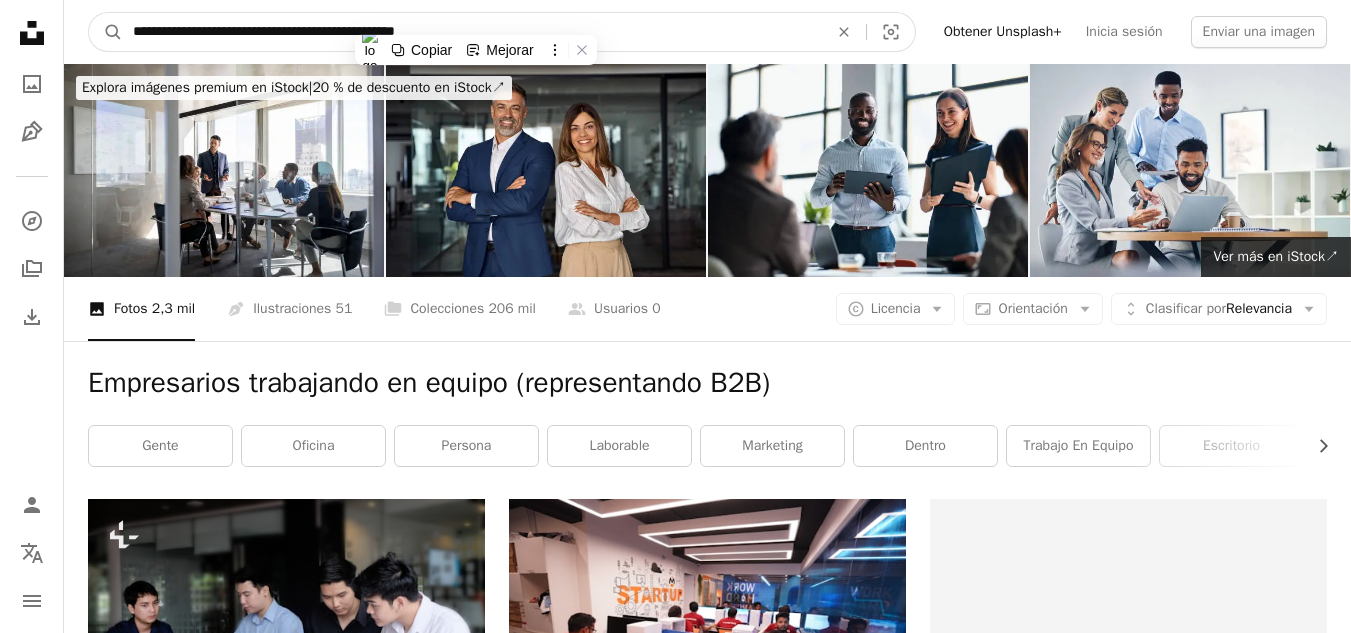 click on "**********" at bounding box center [472, 32] 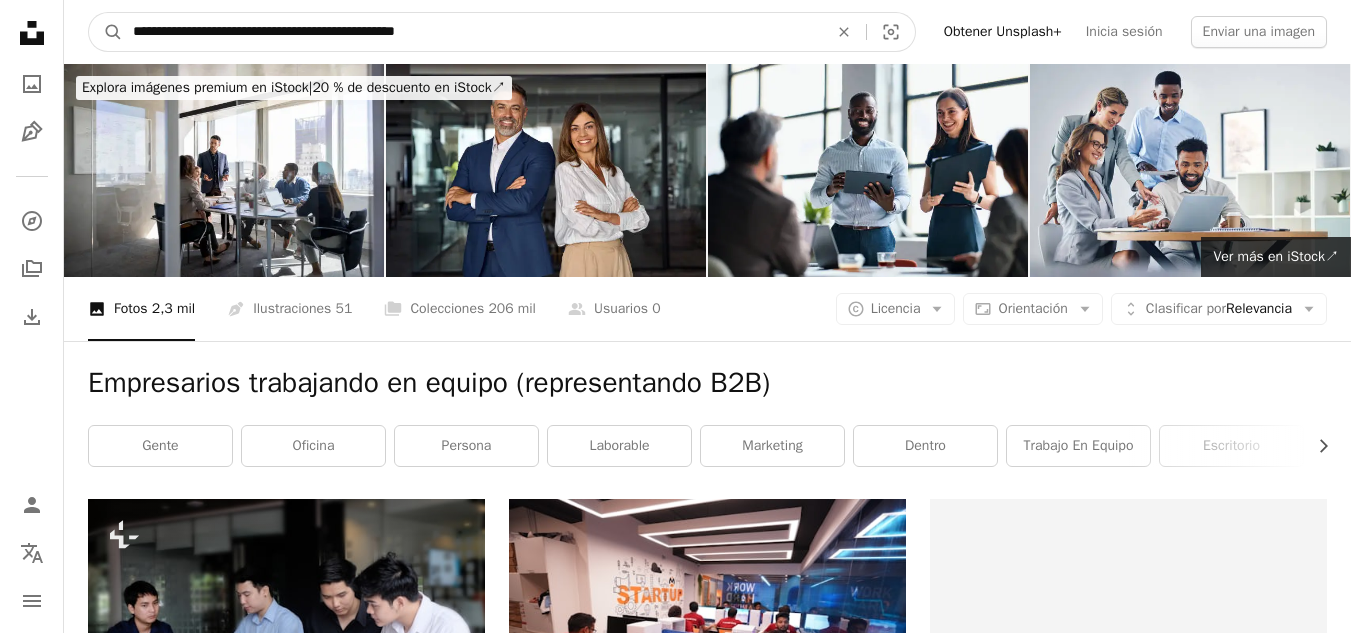 drag, startPoint x: 505, startPoint y: 23, endPoint x: 113, endPoint y: 3, distance: 392.5099 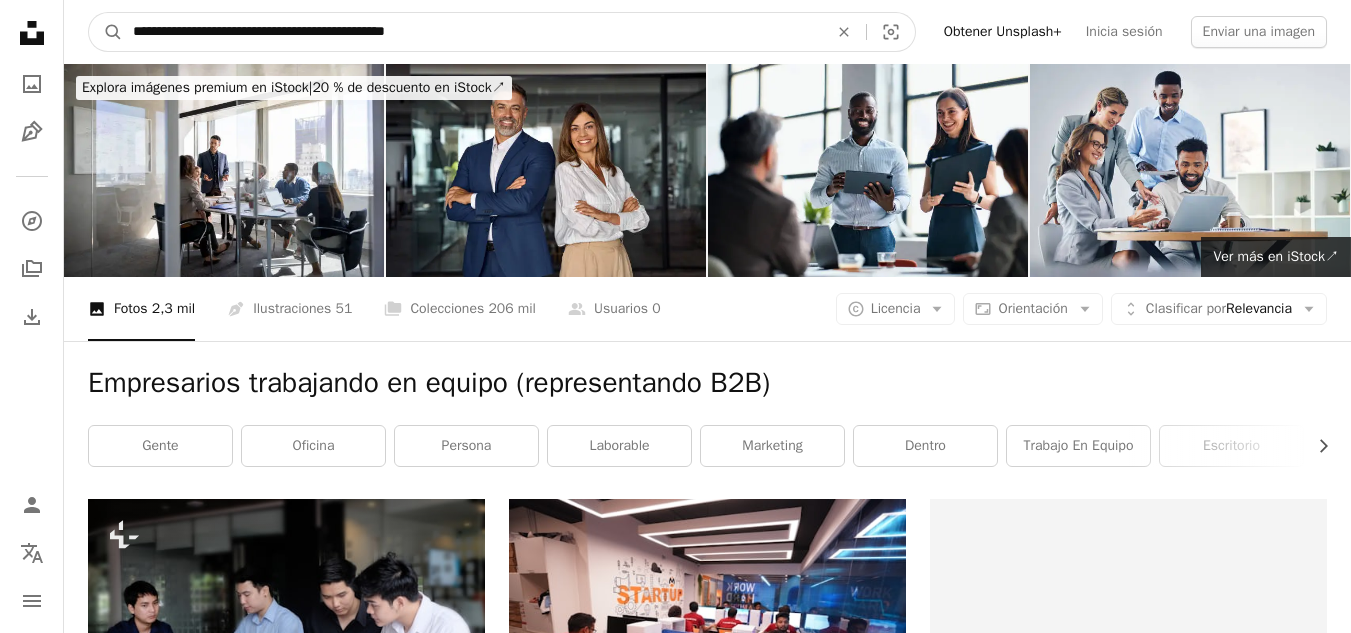 type on "**********" 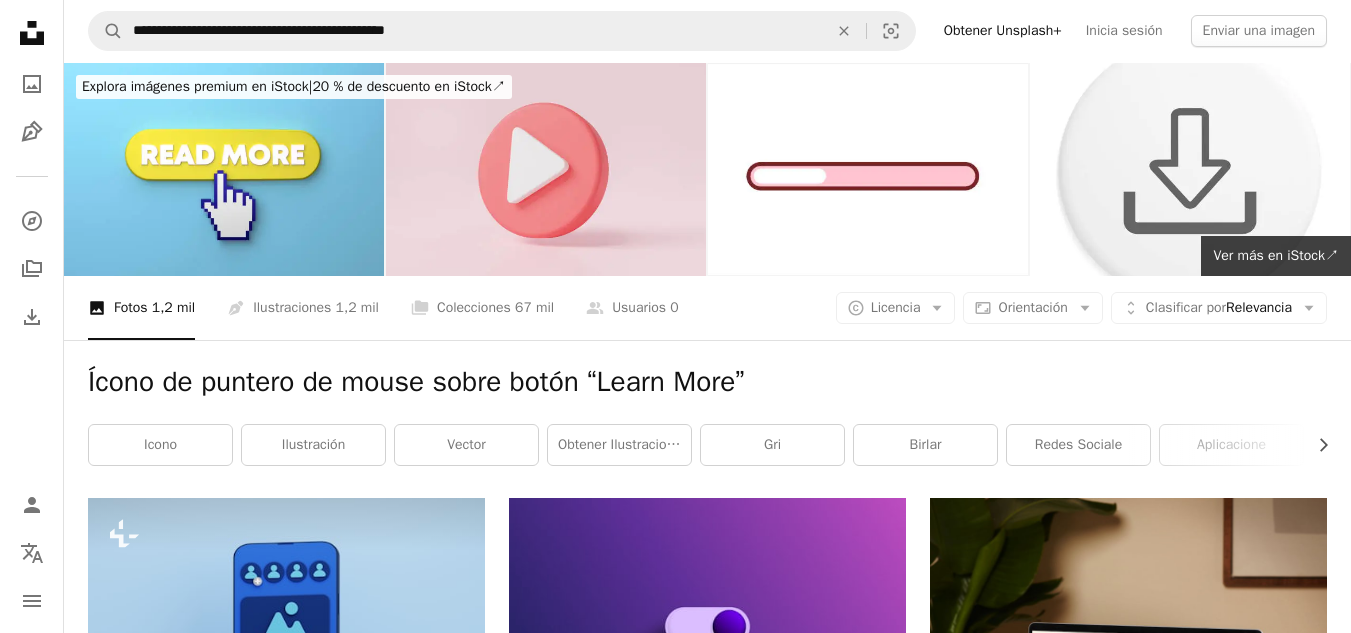 scroll, scrollTop: 0, scrollLeft: 0, axis: both 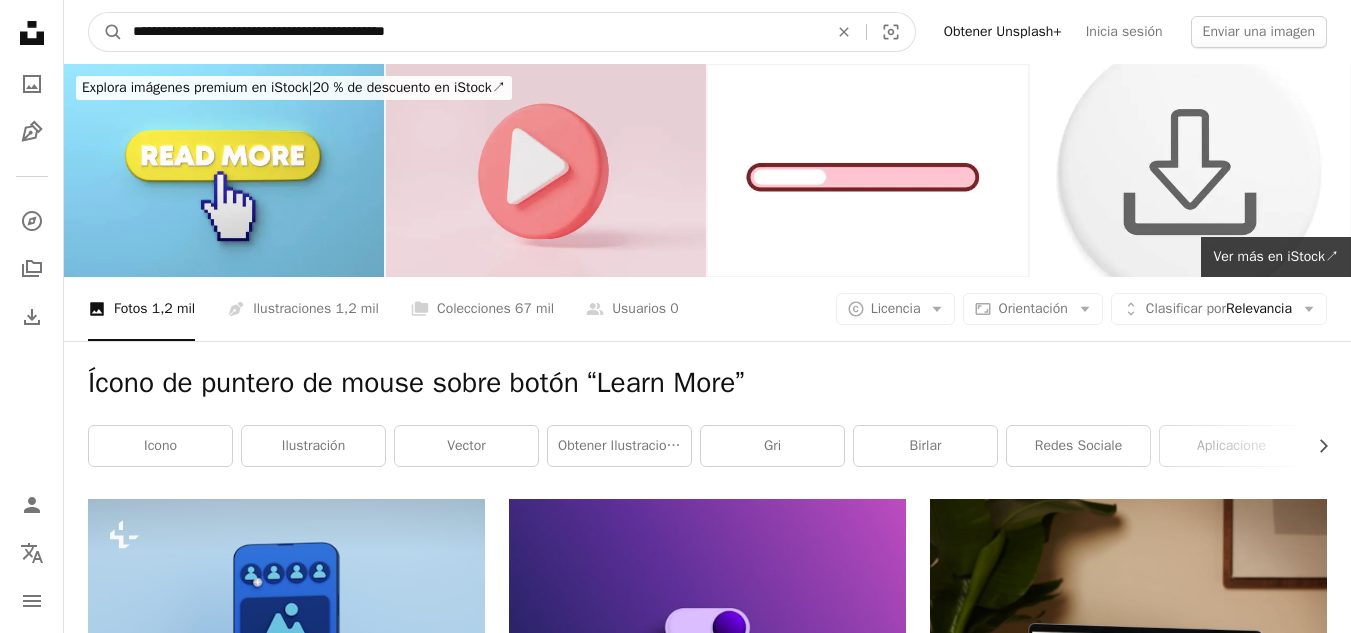 drag, startPoint x: 347, startPoint y: 30, endPoint x: 26, endPoint y: 45, distance: 321.35028 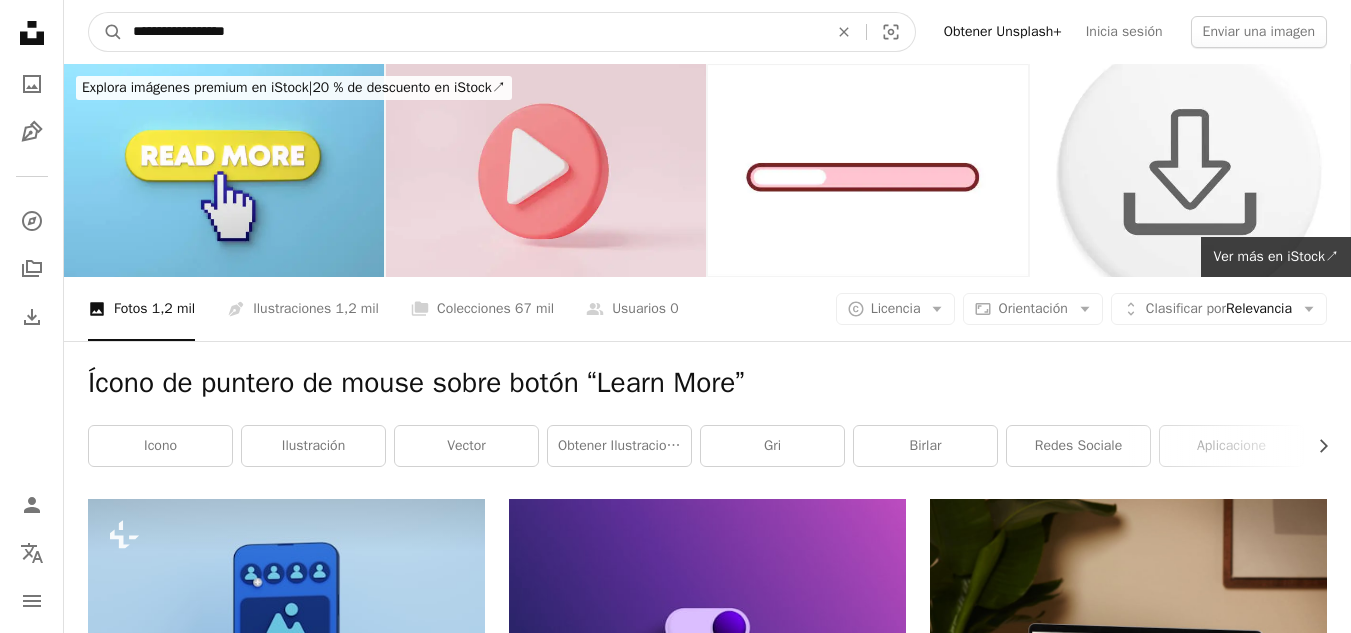 type on "**********" 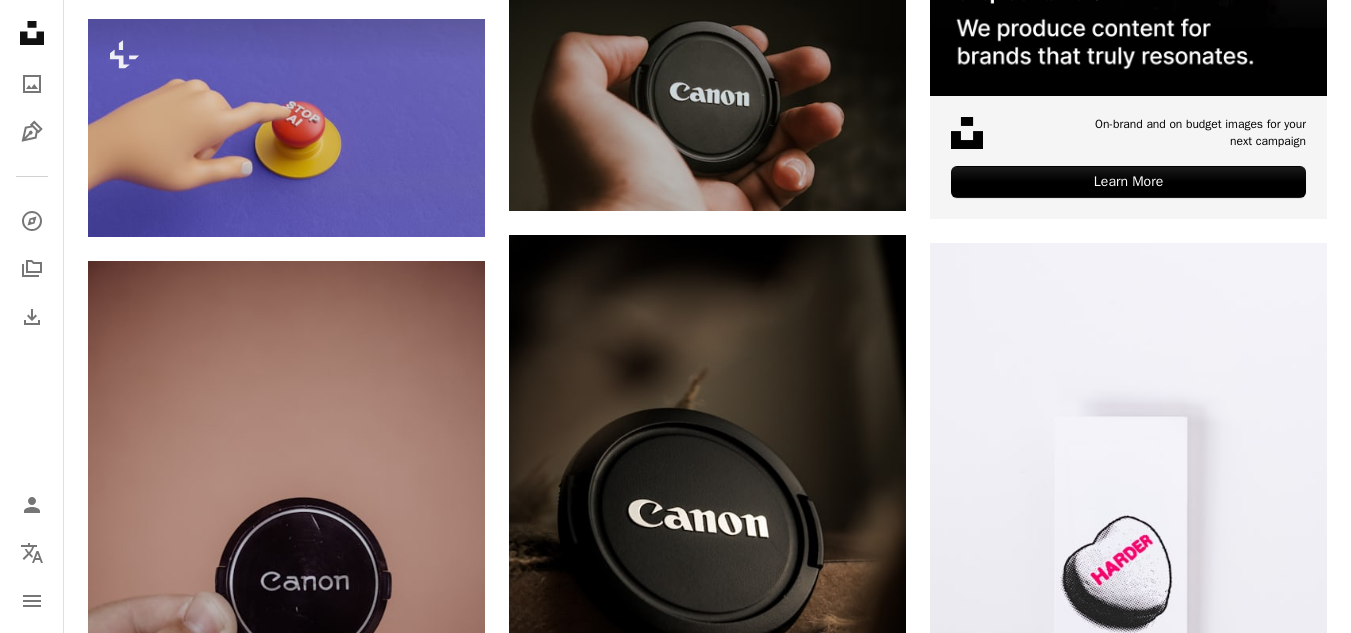 scroll, scrollTop: 0, scrollLeft: 0, axis: both 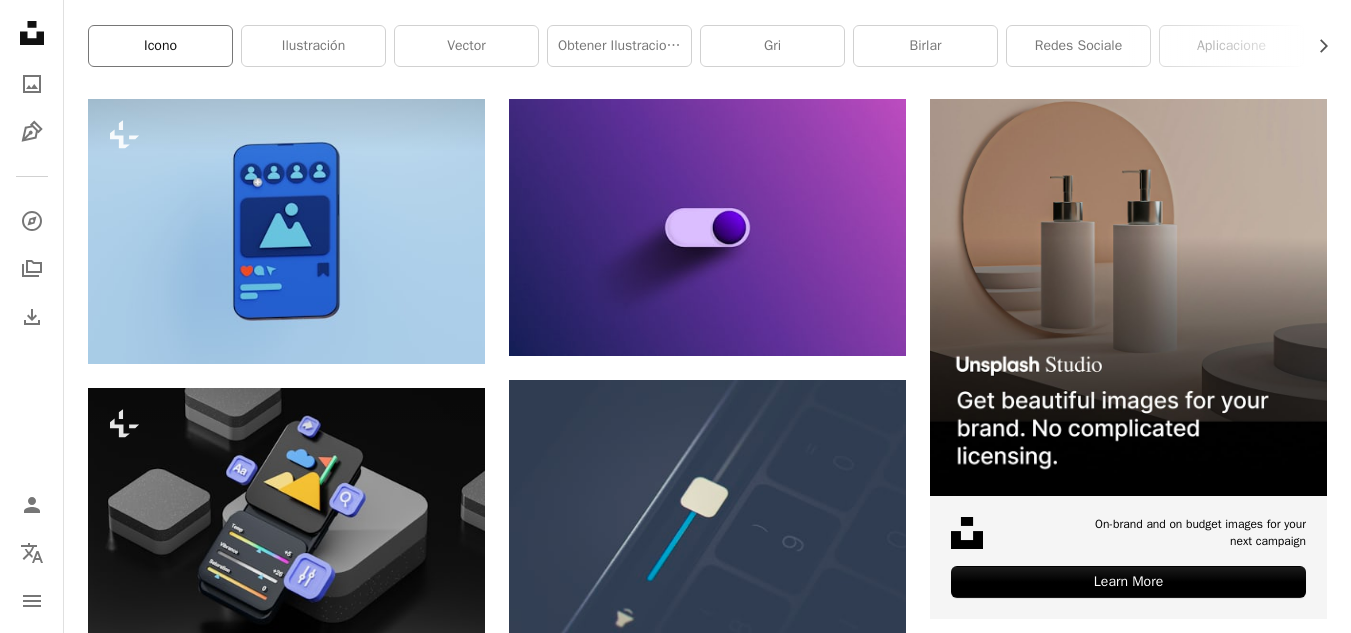 click on "icono" at bounding box center [160, 46] 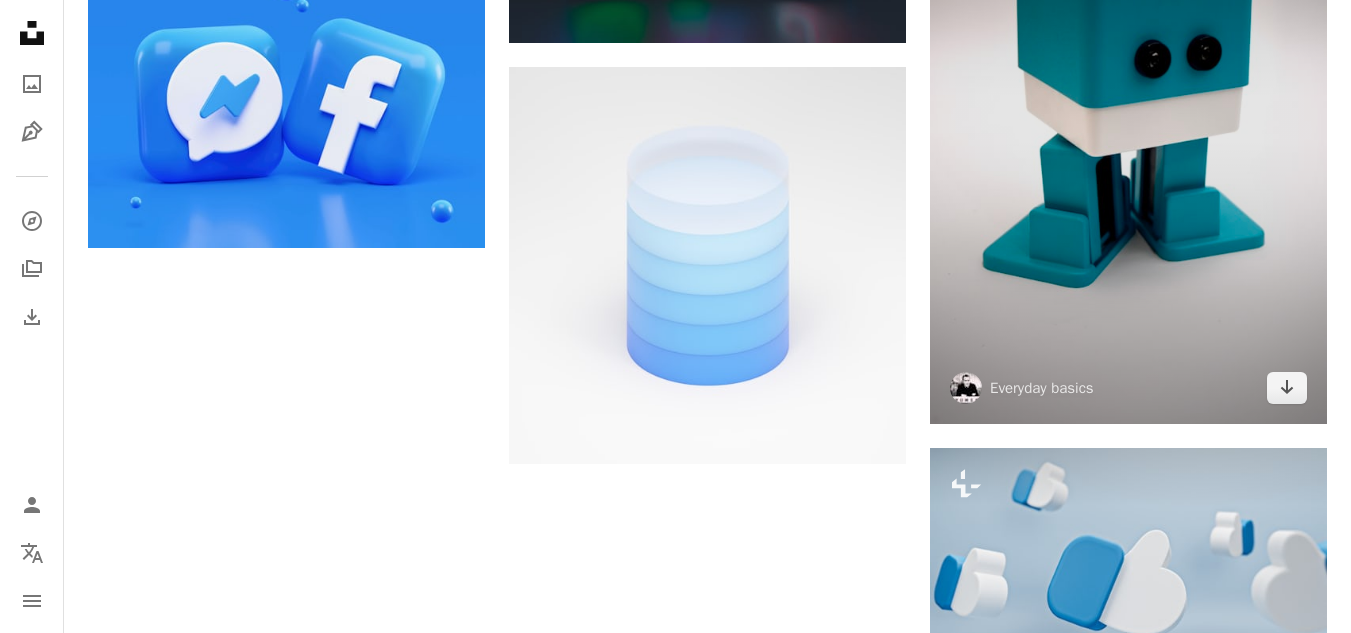 scroll, scrollTop: 2900, scrollLeft: 0, axis: vertical 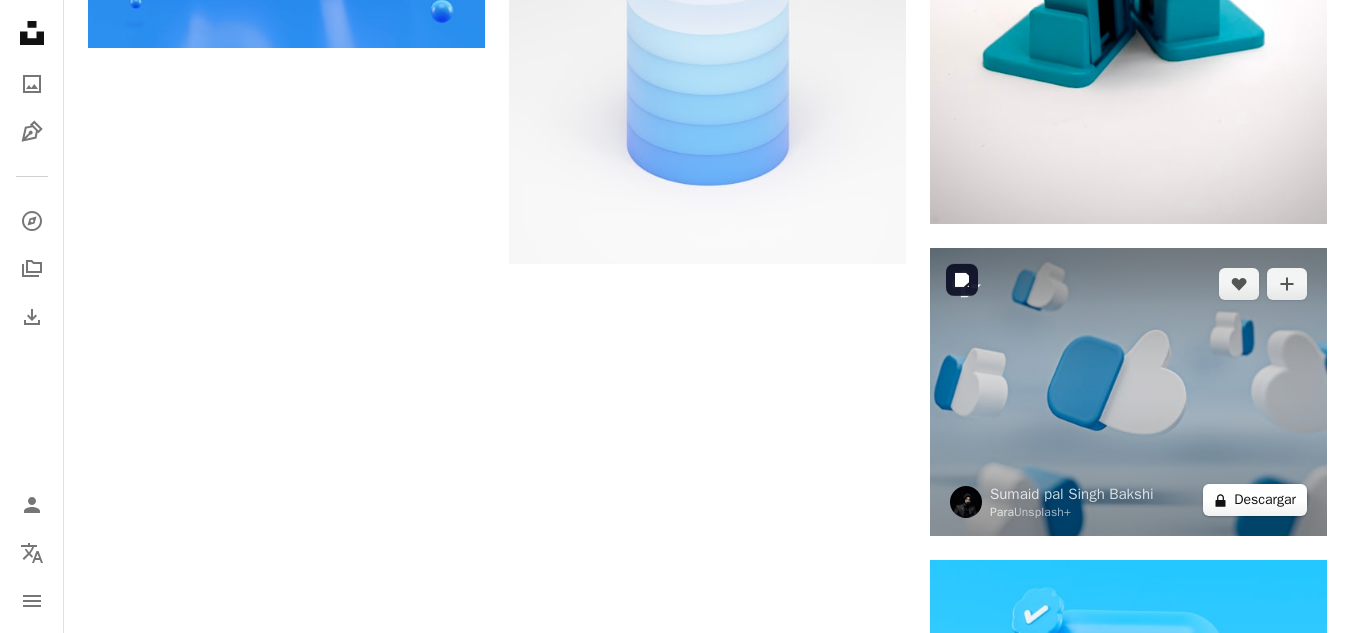 click on "A lock Descargar" at bounding box center (1255, 500) 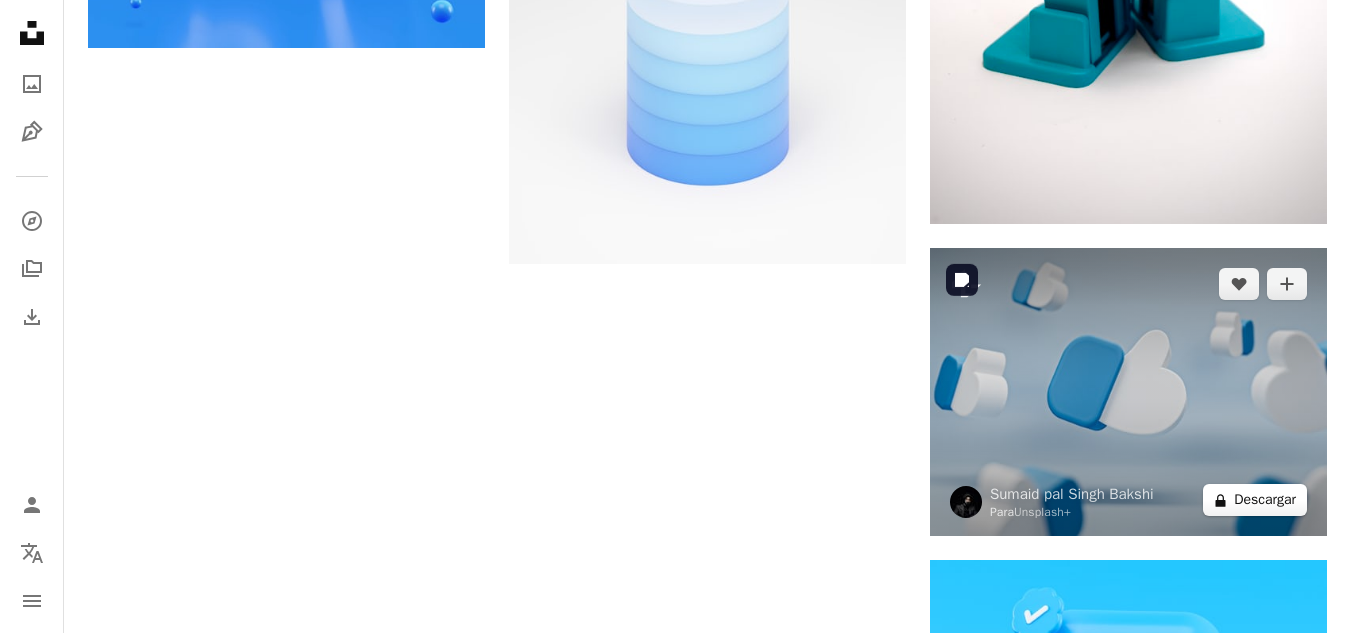 click on "A lock Descargar" at bounding box center (1255, 500) 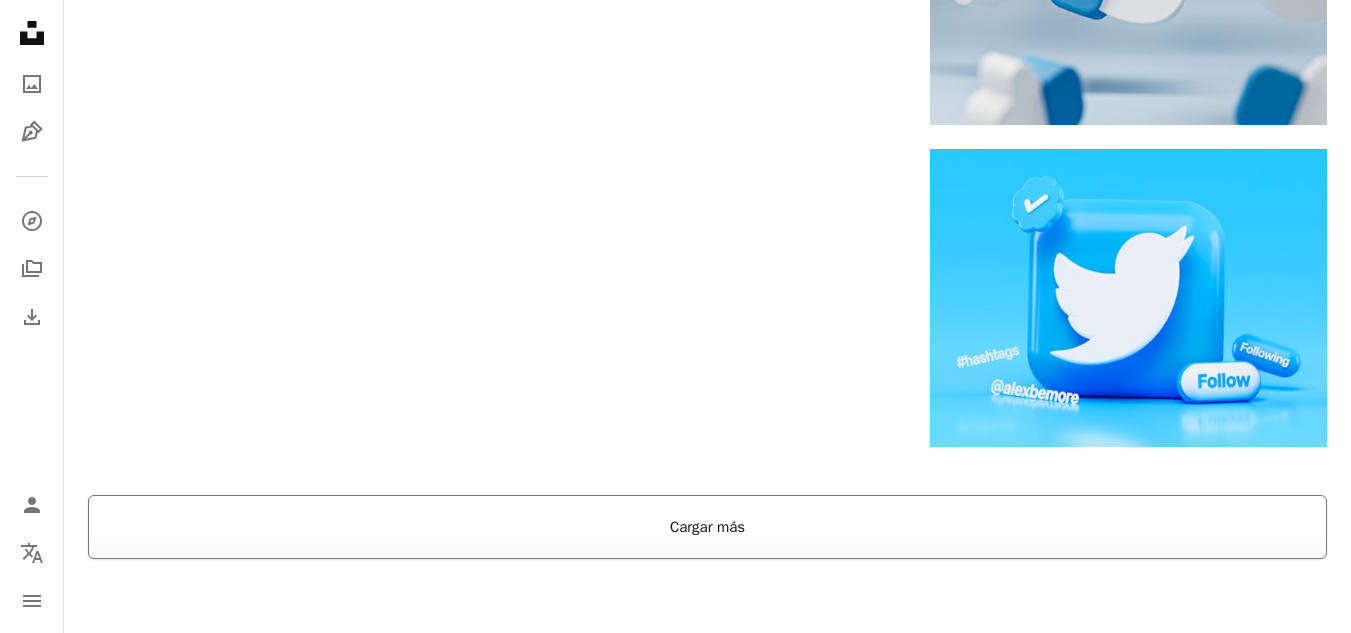 scroll, scrollTop: 3400, scrollLeft: 0, axis: vertical 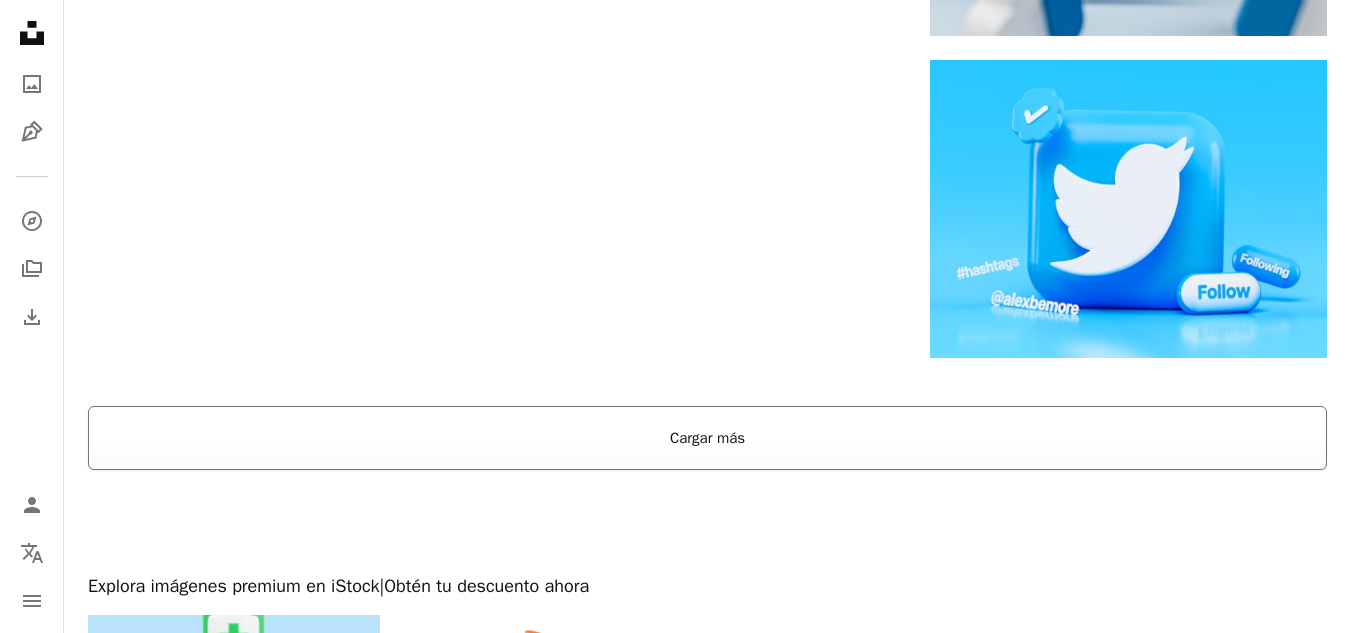 click on "Cargar más" at bounding box center (707, 438) 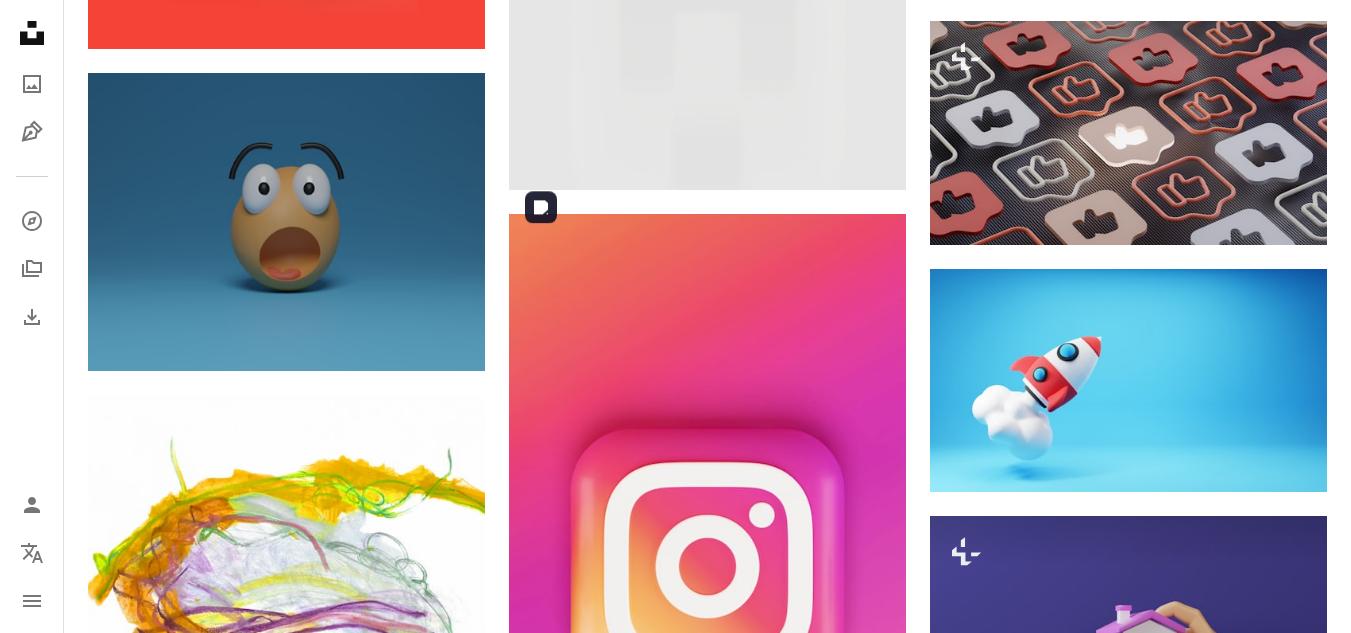 scroll, scrollTop: 5500, scrollLeft: 0, axis: vertical 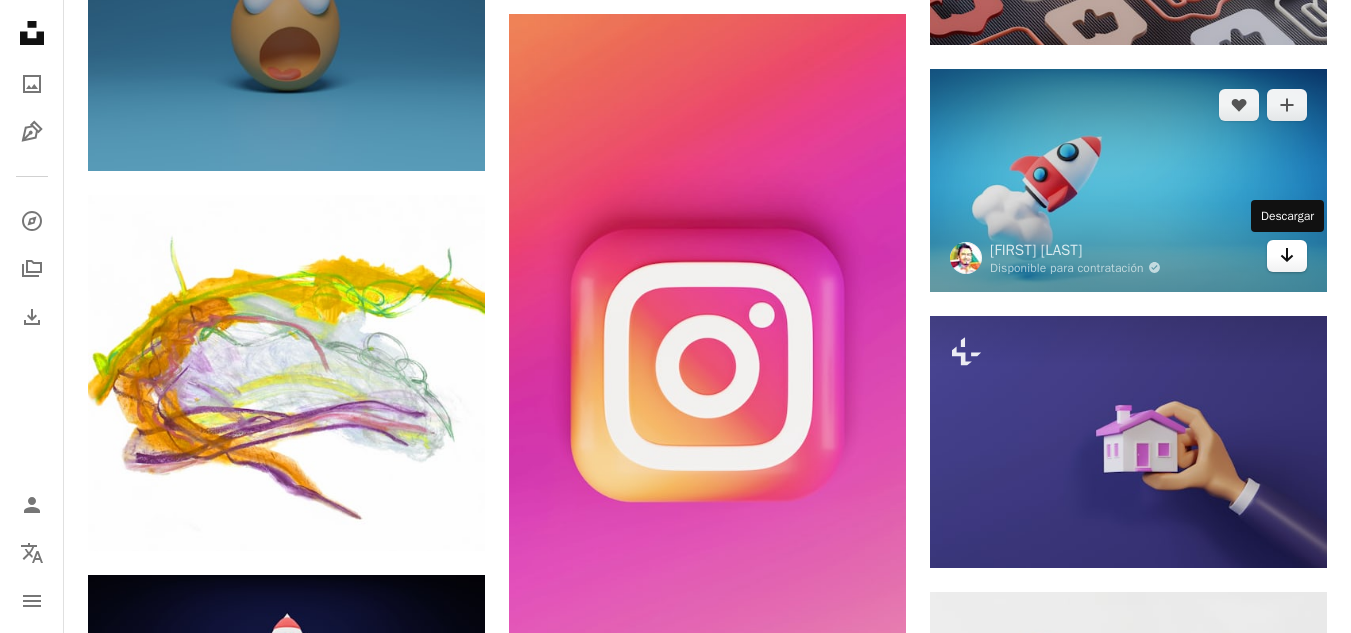 click on "Arrow pointing down" 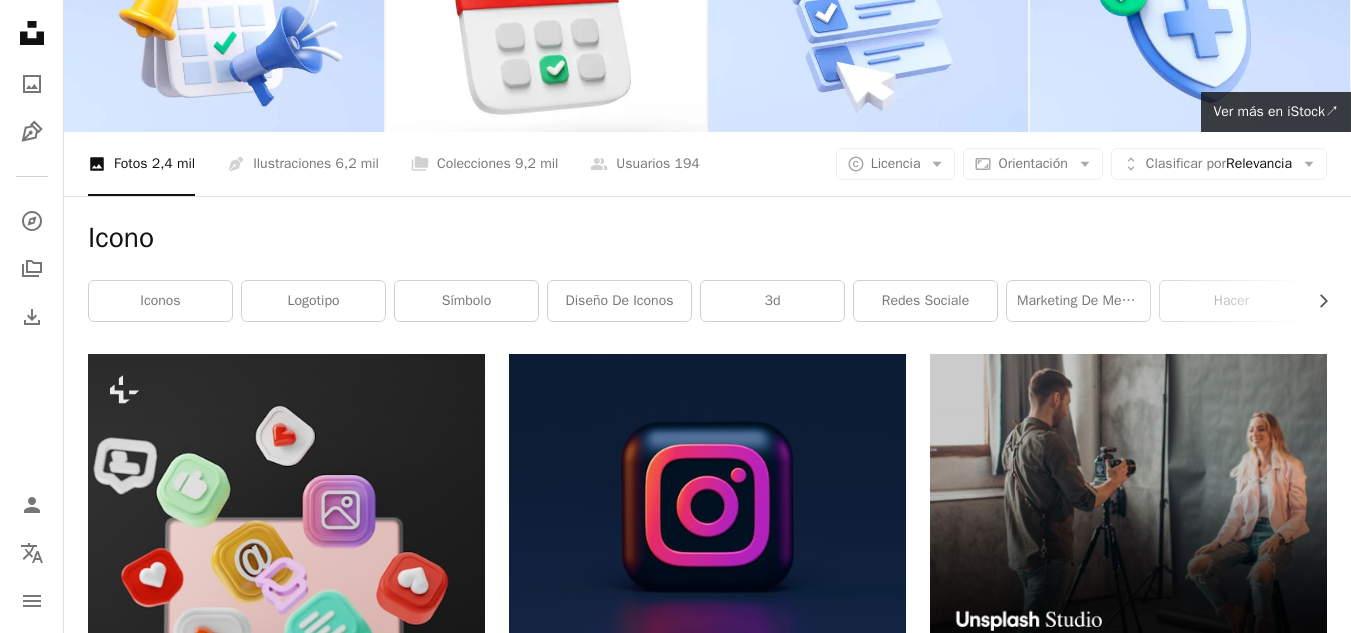scroll, scrollTop: 0, scrollLeft: 0, axis: both 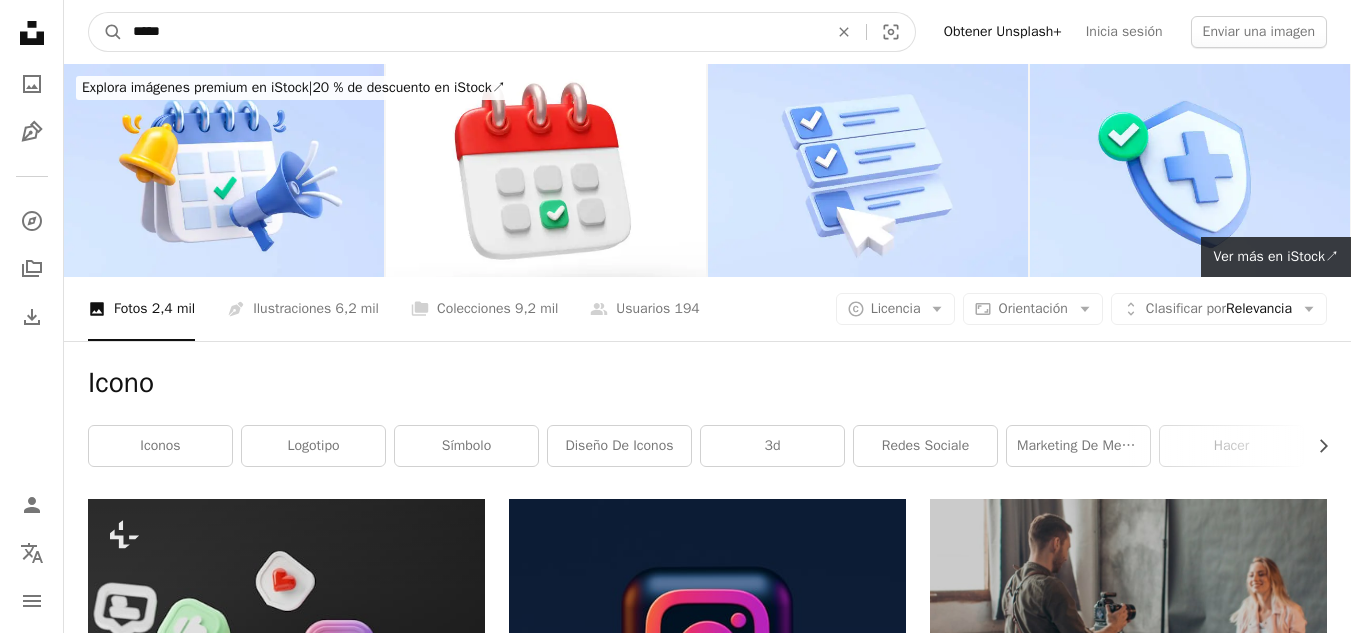 drag, startPoint x: 466, startPoint y: 45, endPoint x: 22, endPoint y: -10, distance: 447.39355 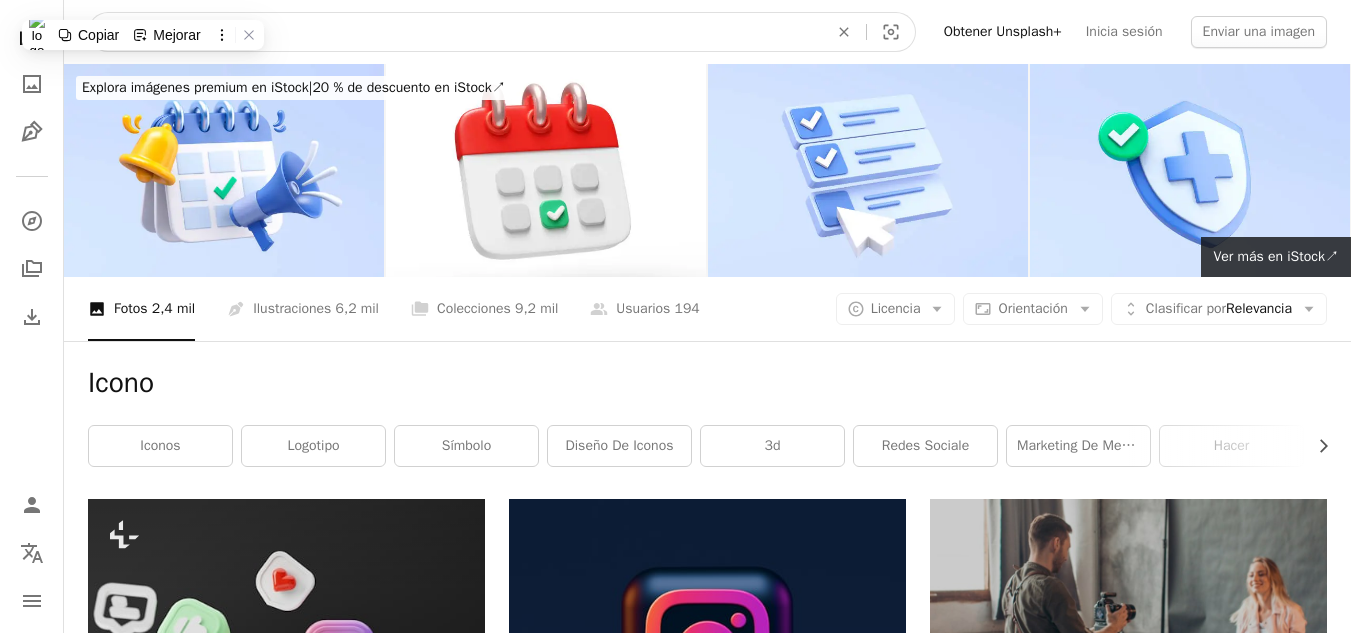 paste on "**********" 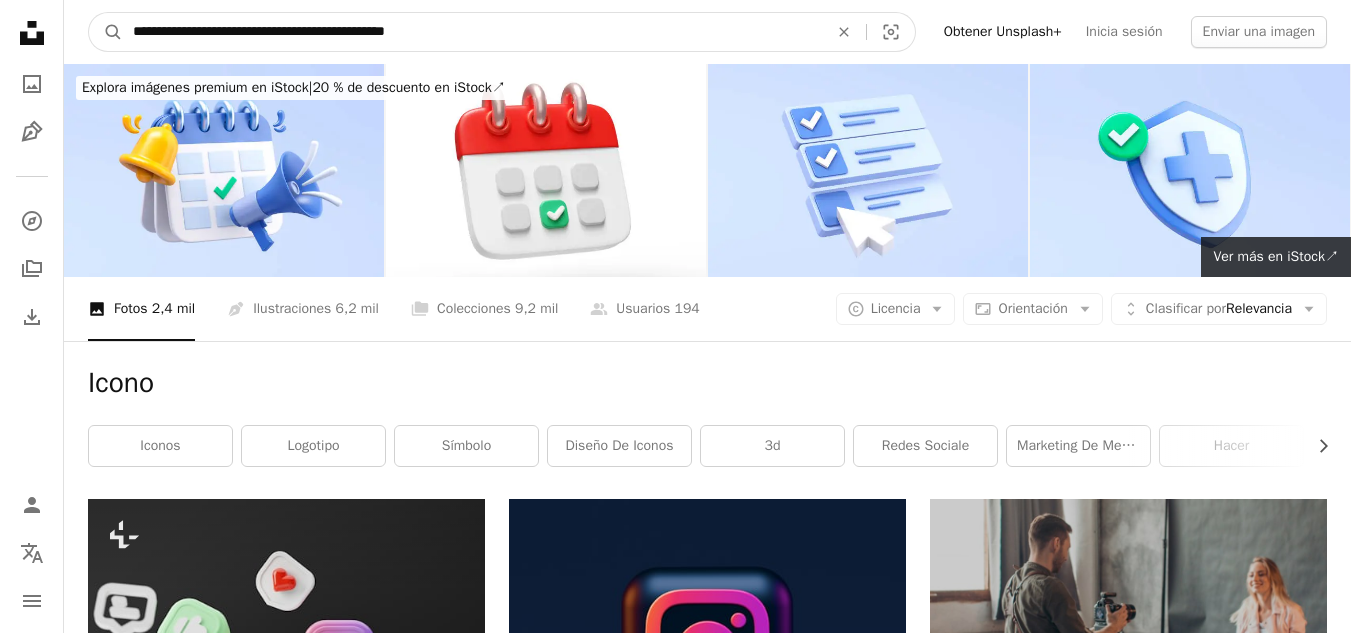 type on "**********" 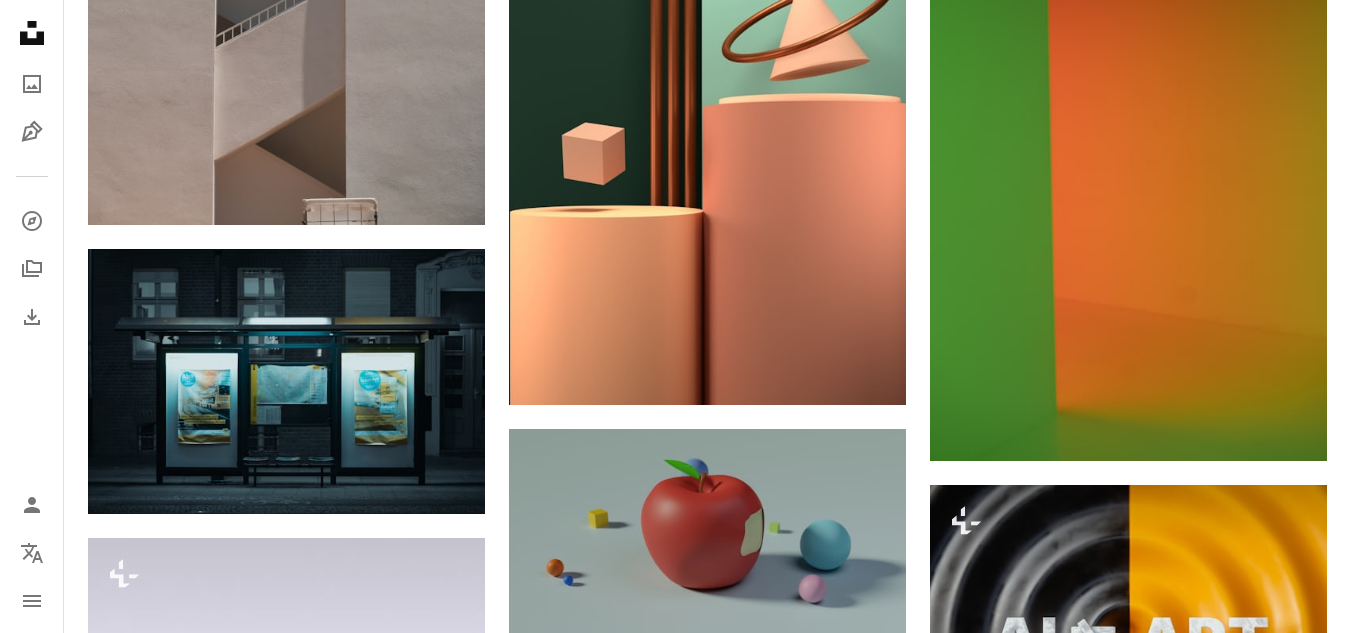 scroll, scrollTop: 1500, scrollLeft: 0, axis: vertical 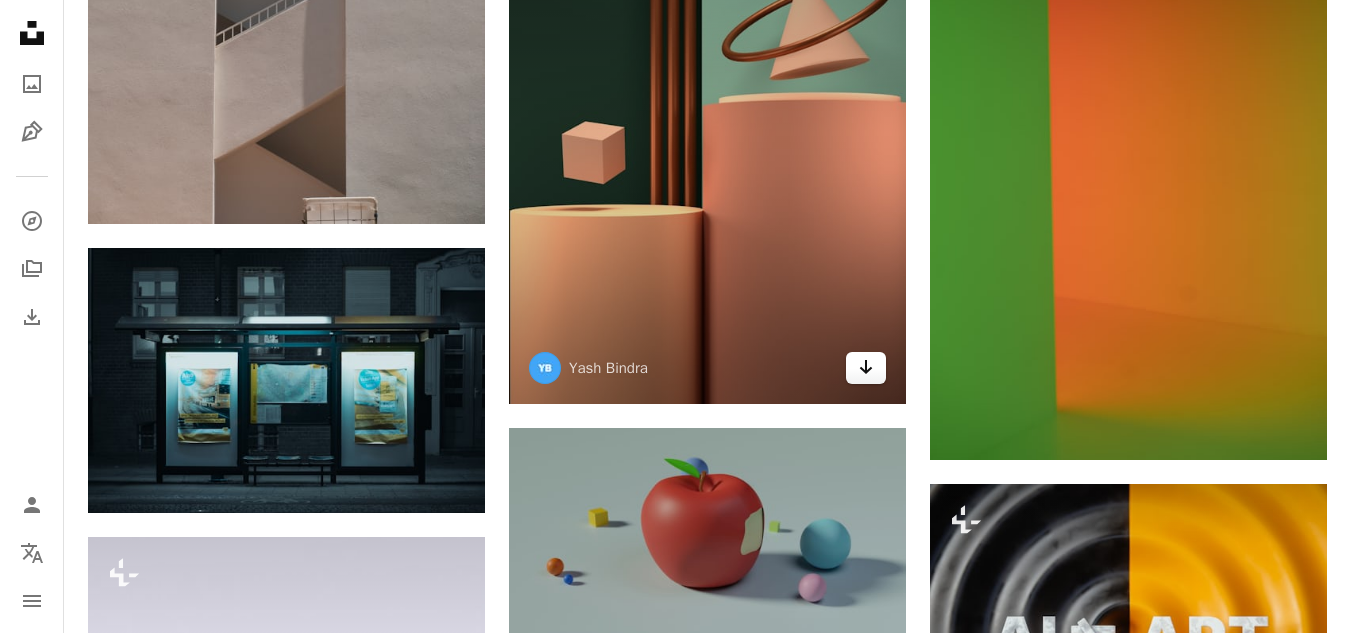 click on "Arrow pointing down" 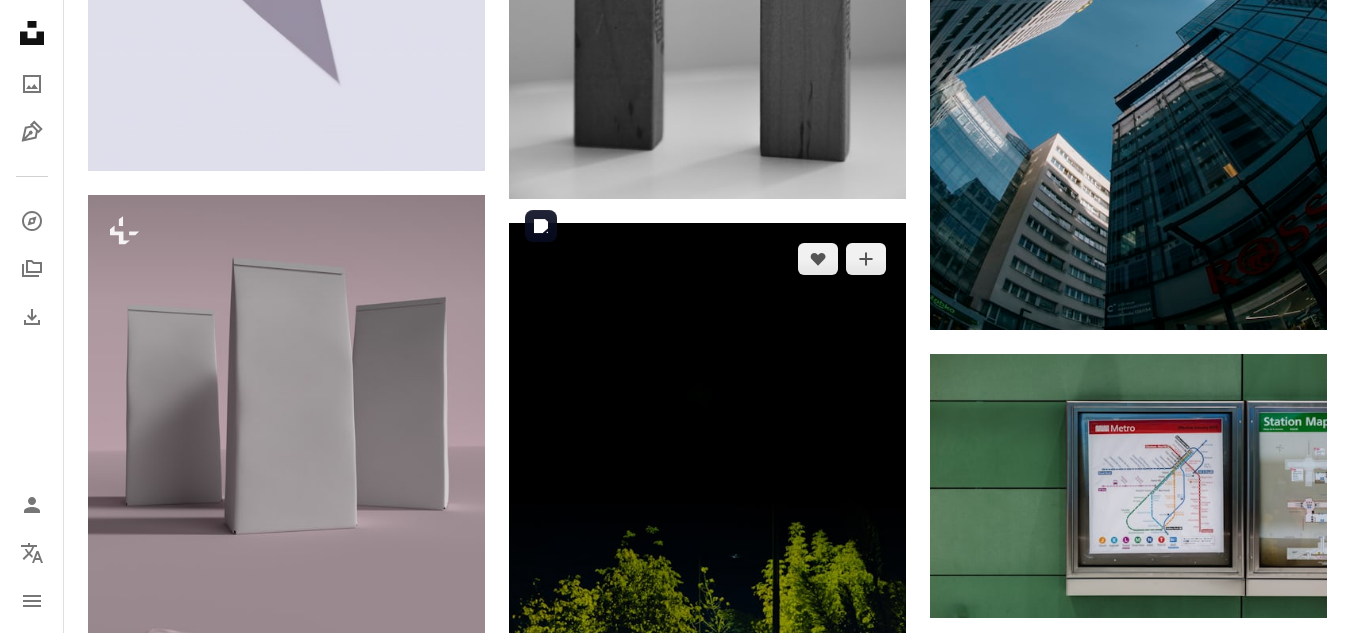 scroll, scrollTop: 2600, scrollLeft: 0, axis: vertical 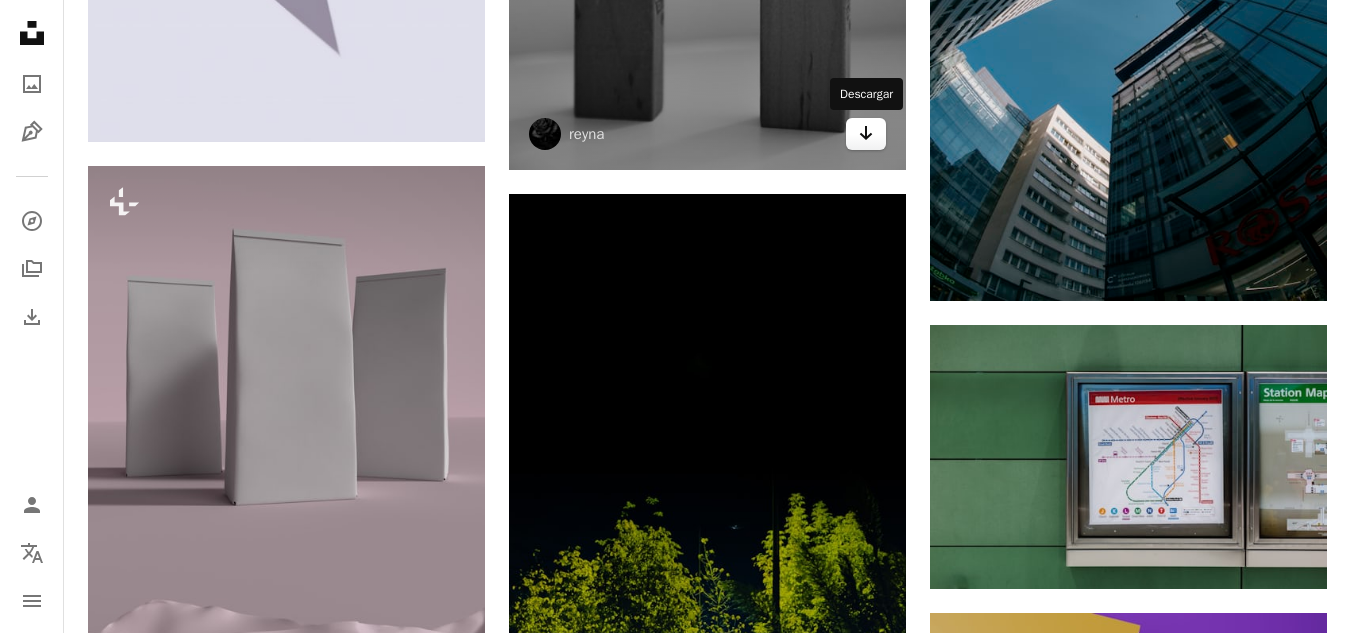 click on "Arrow pointing down" 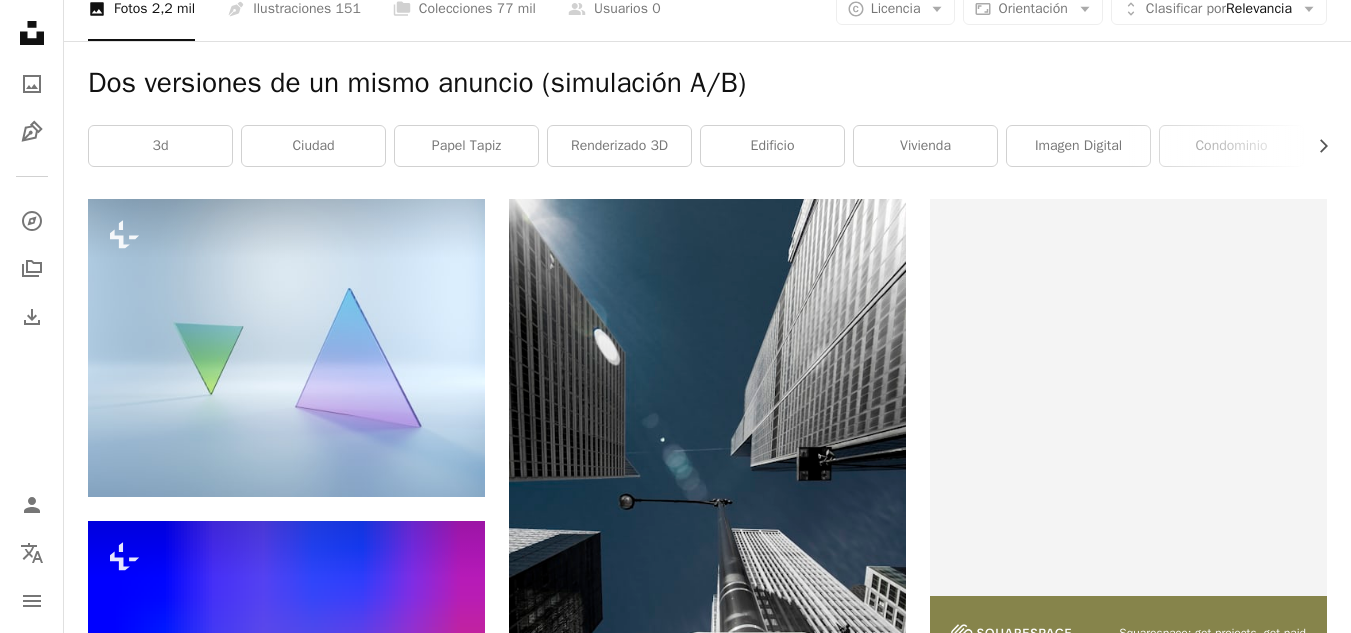 scroll, scrollTop: 0, scrollLeft: 0, axis: both 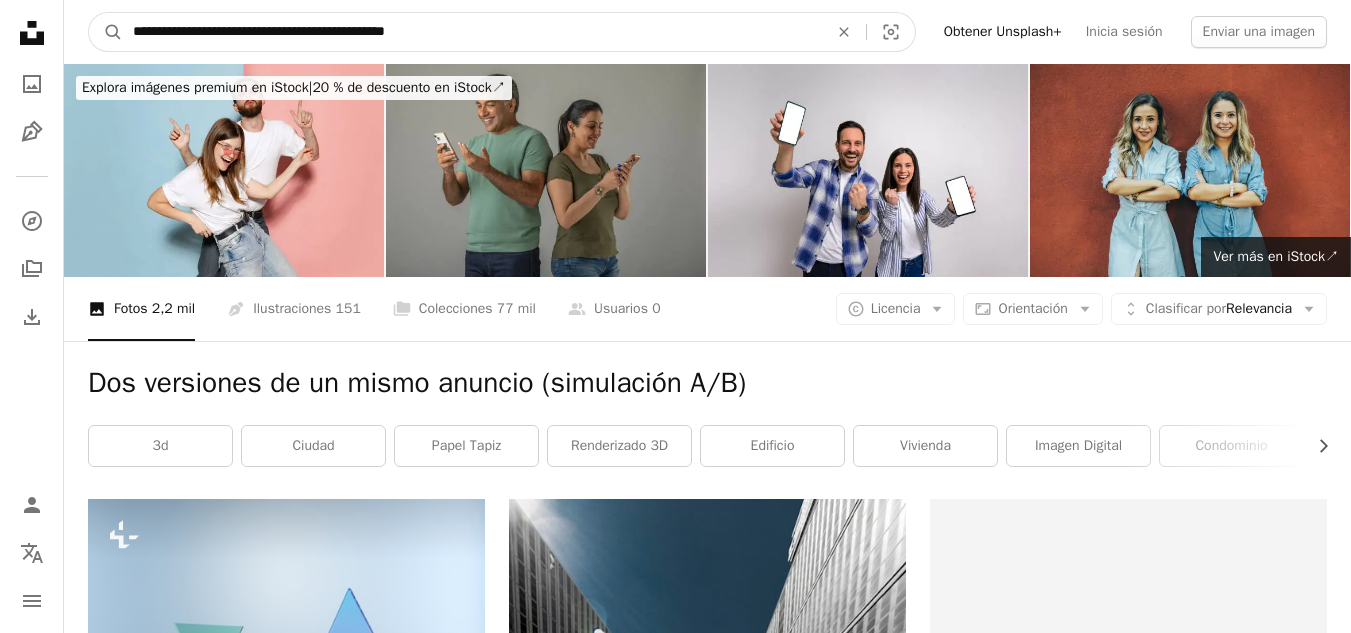 drag, startPoint x: 328, startPoint y: 36, endPoint x: 26, endPoint y: 10, distance: 303.11713 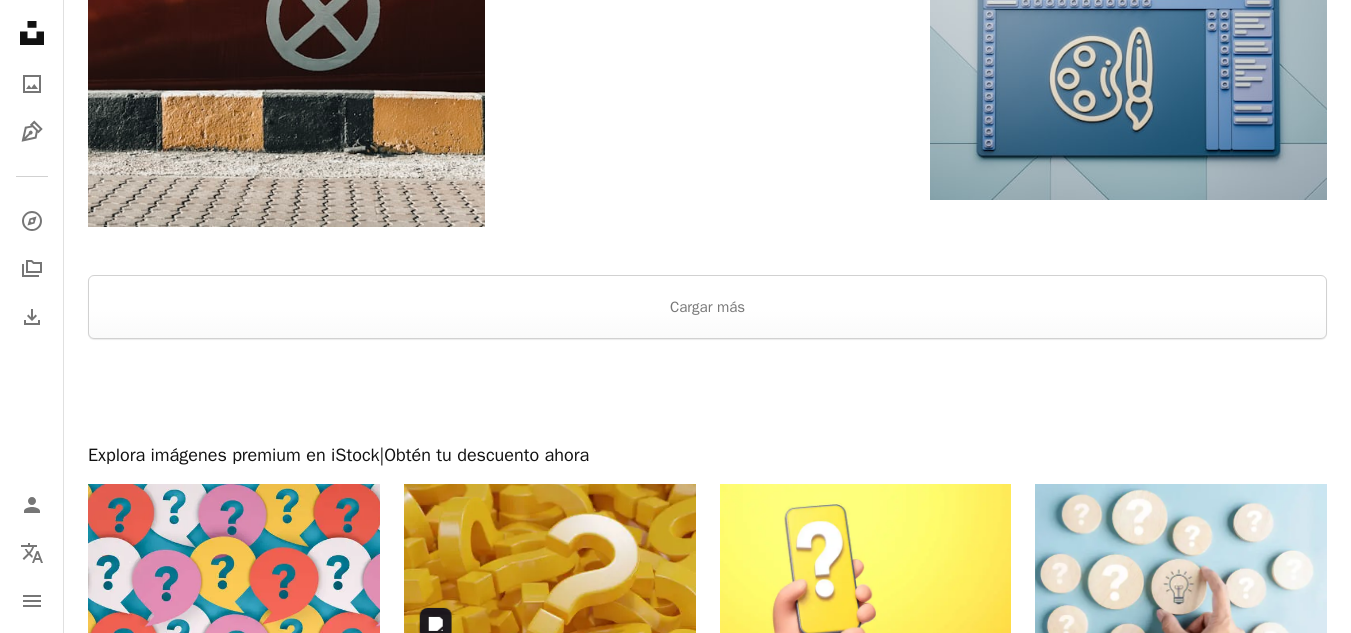scroll, scrollTop: 2800, scrollLeft: 0, axis: vertical 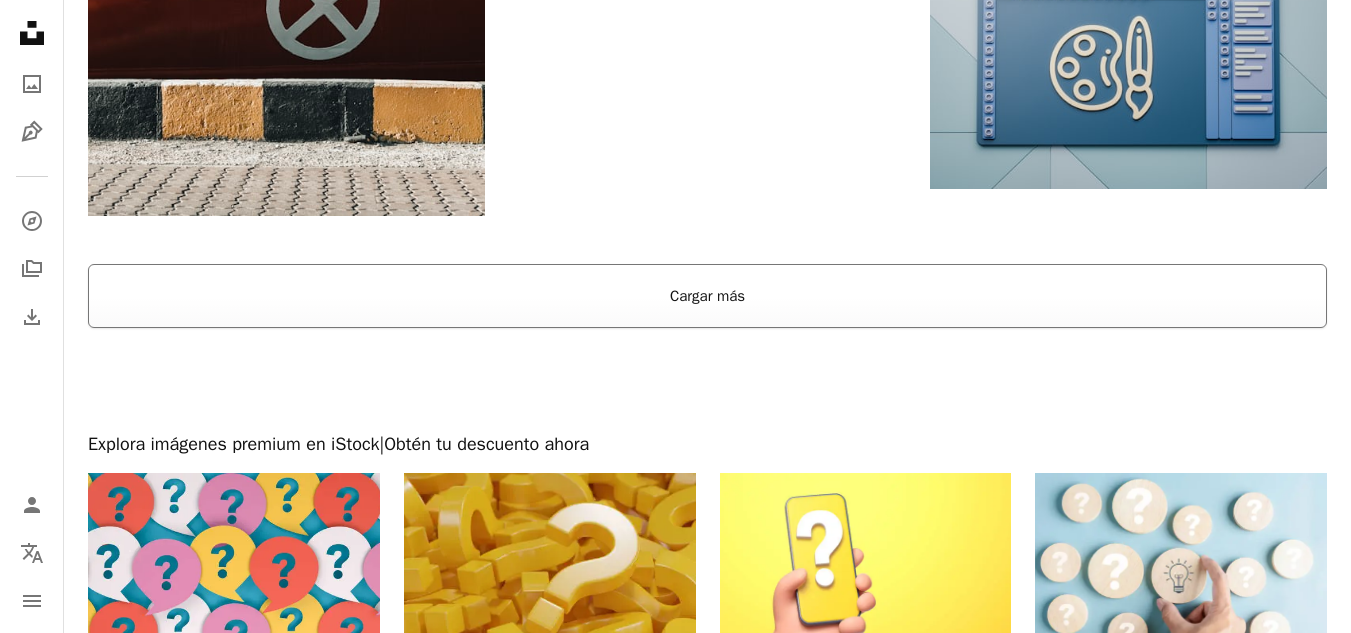 click on "Cargar más" at bounding box center (707, 296) 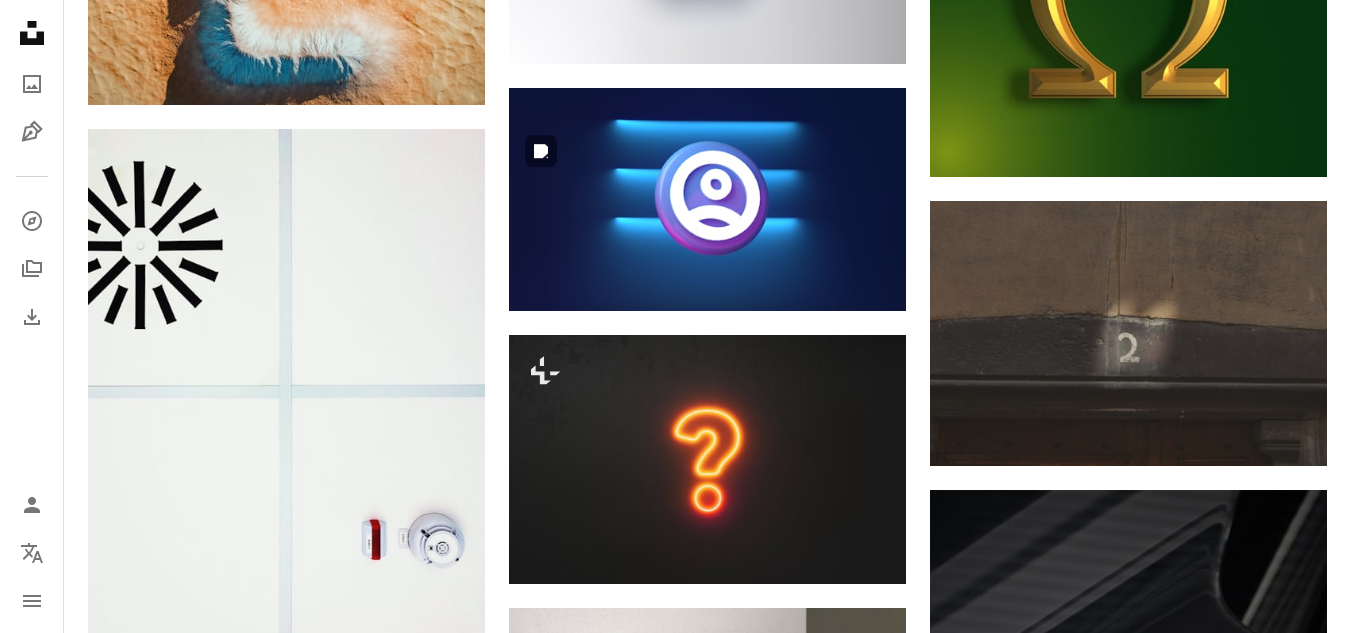 scroll, scrollTop: 3300, scrollLeft: 0, axis: vertical 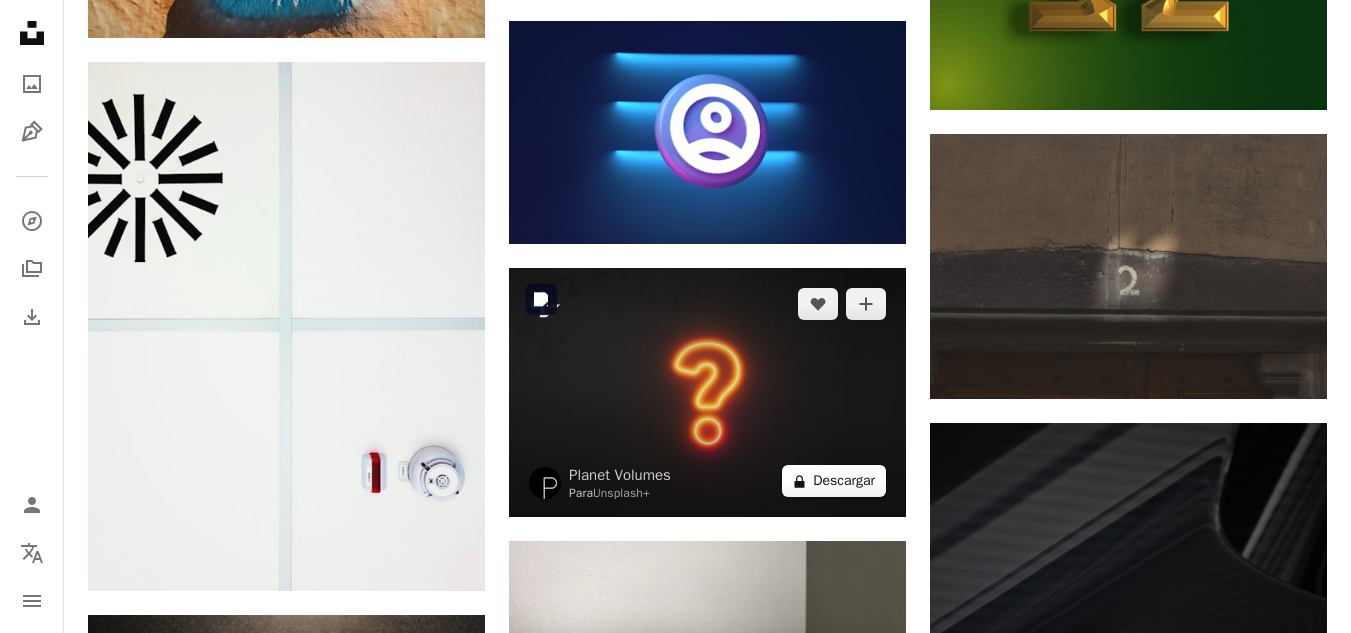 click on "A lock Descargar" at bounding box center [834, 481] 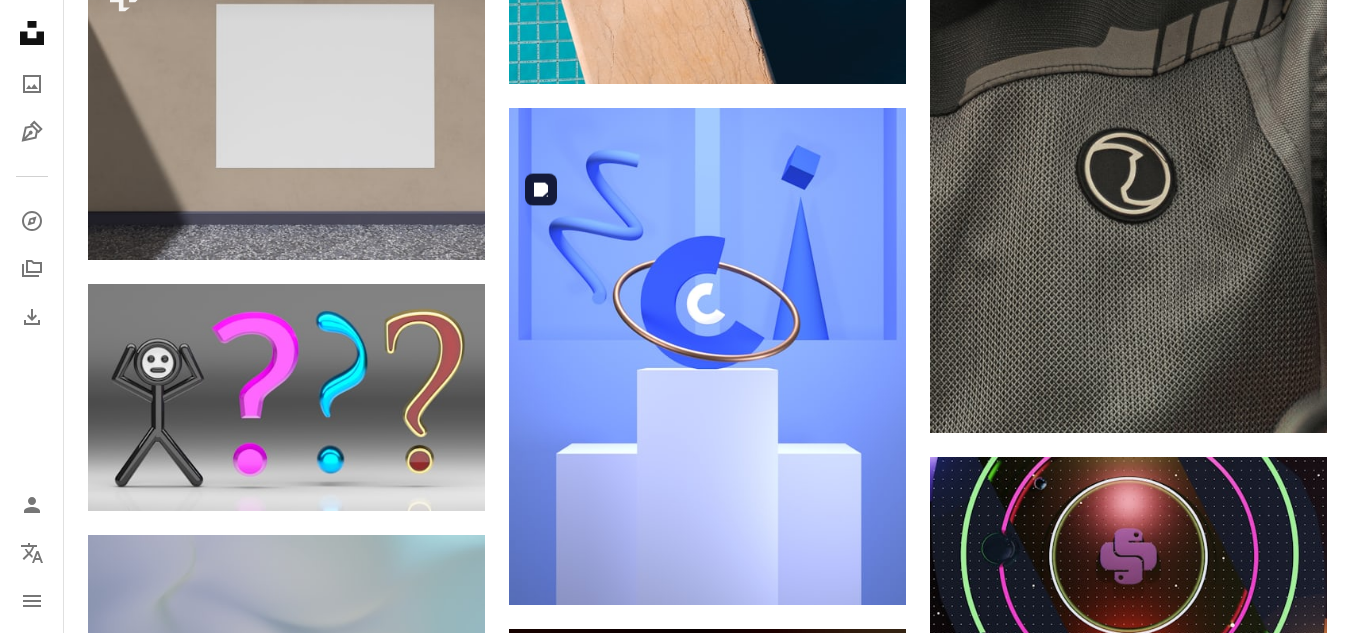 scroll, scrollTop: 9700, scrollLeft: 0, axis: vertical 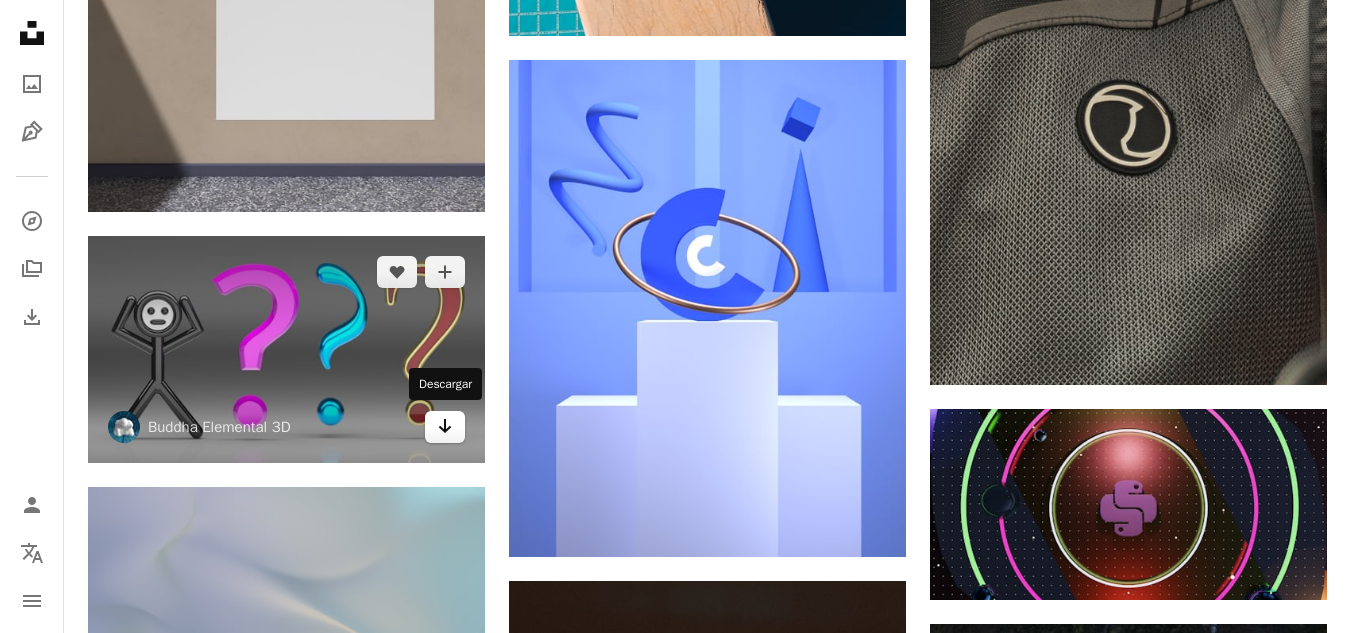 click on "Arrow pointing down" 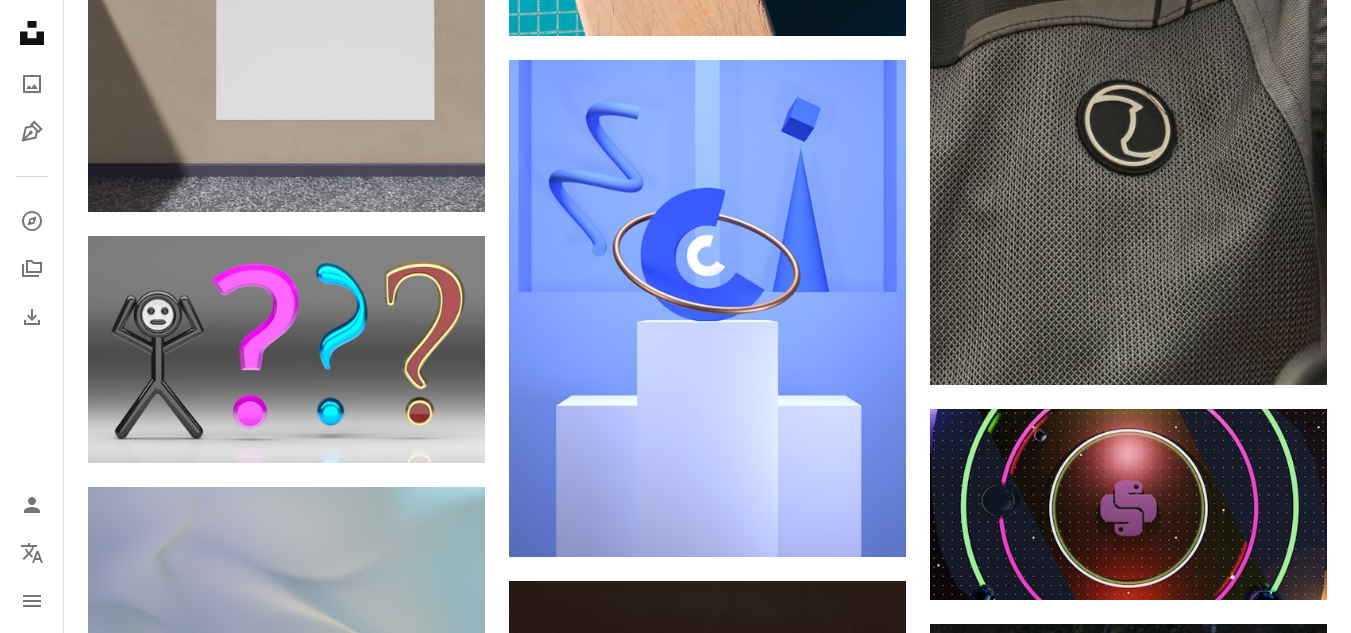 scroll, scrollTop: 0, scrollLeft: 0, axis: both 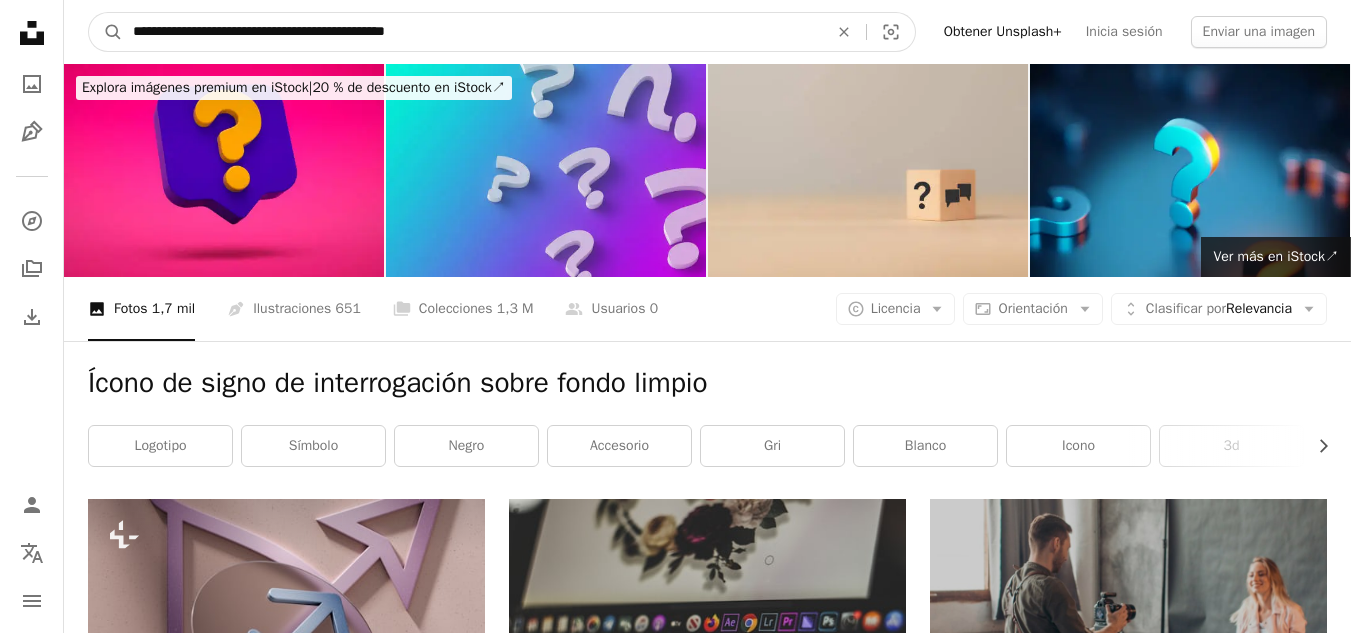 click on "**********" at bounding box center [472, 32] 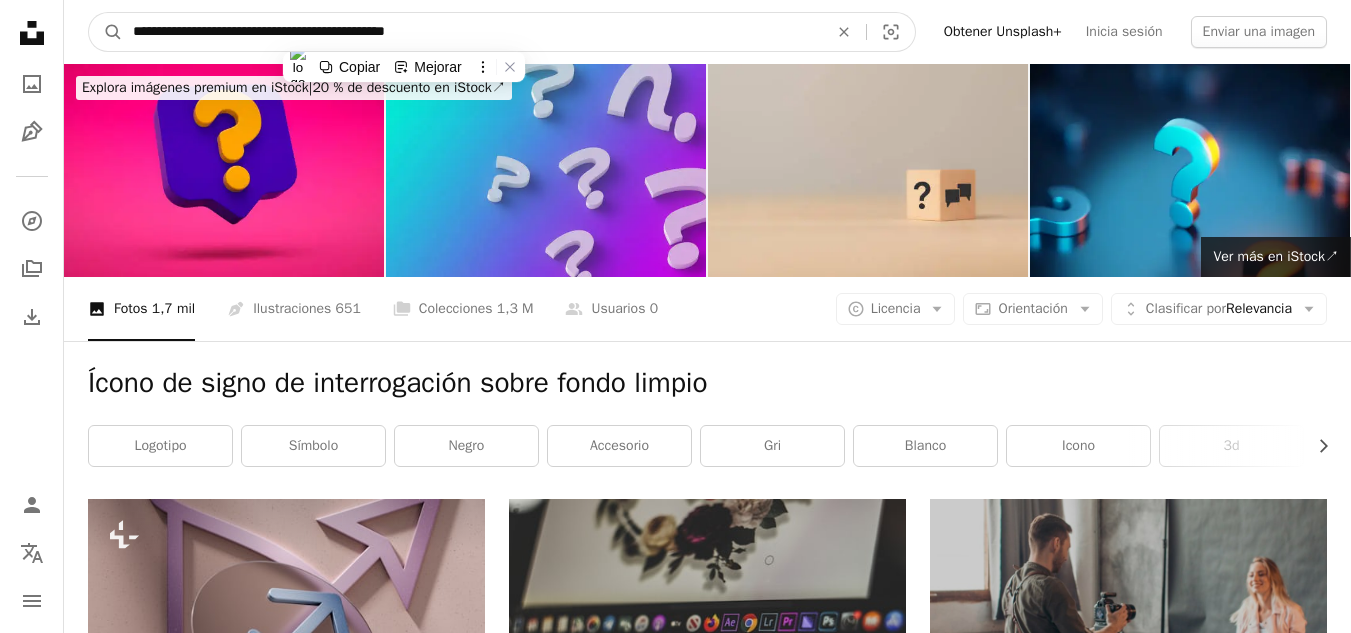 paste on "*****" 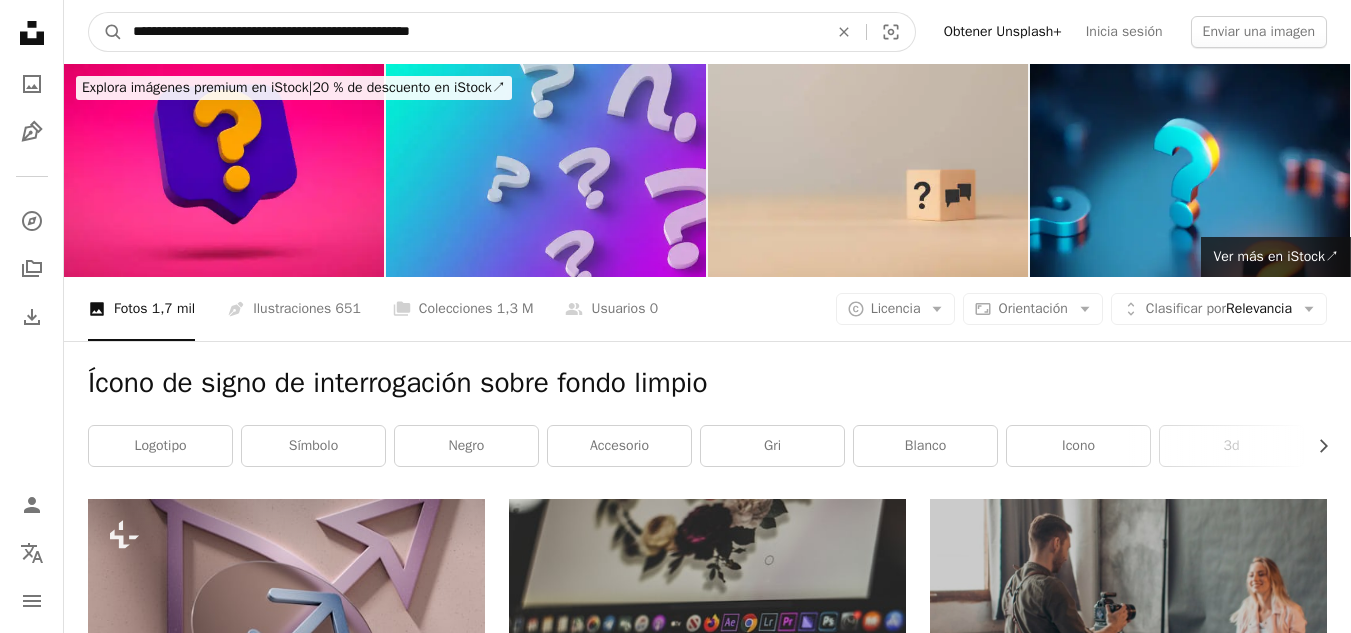 type on "**********" 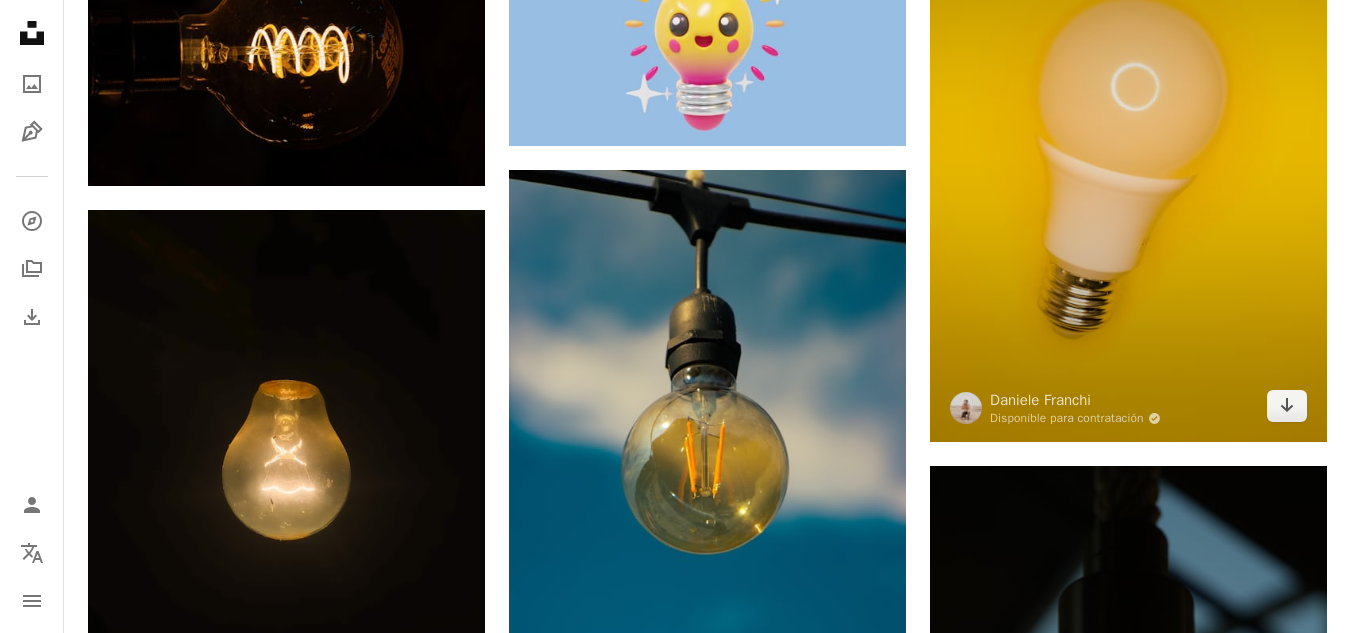 scroll, scrollTop: 1200, scrollLeft: 0, axis: vertical 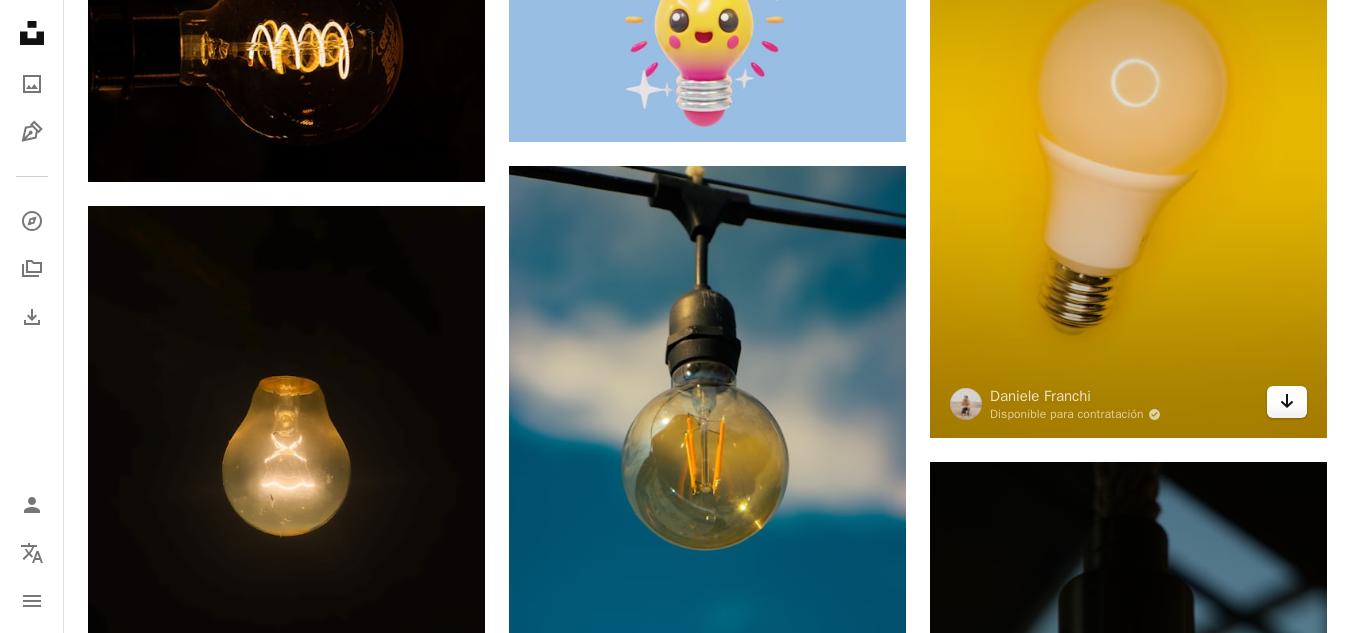 click on "Arrow pointing down" 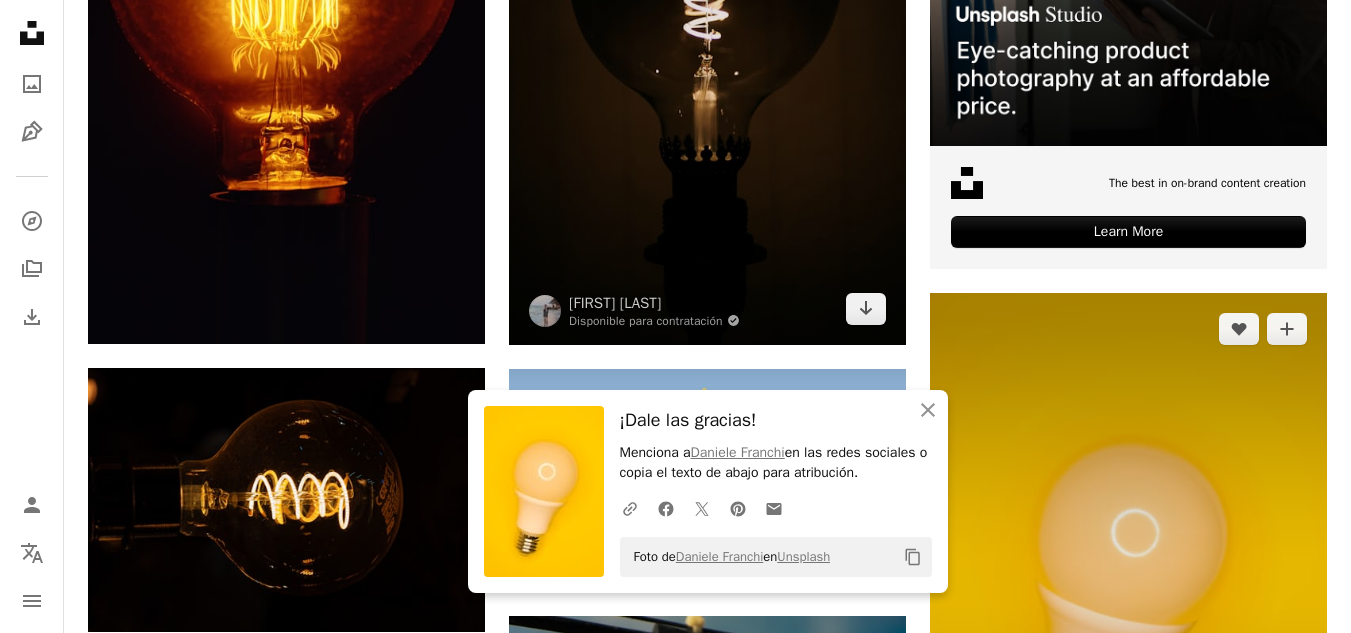scroll, scrollTop: 800, scrollLeft: 0, axis: vertical 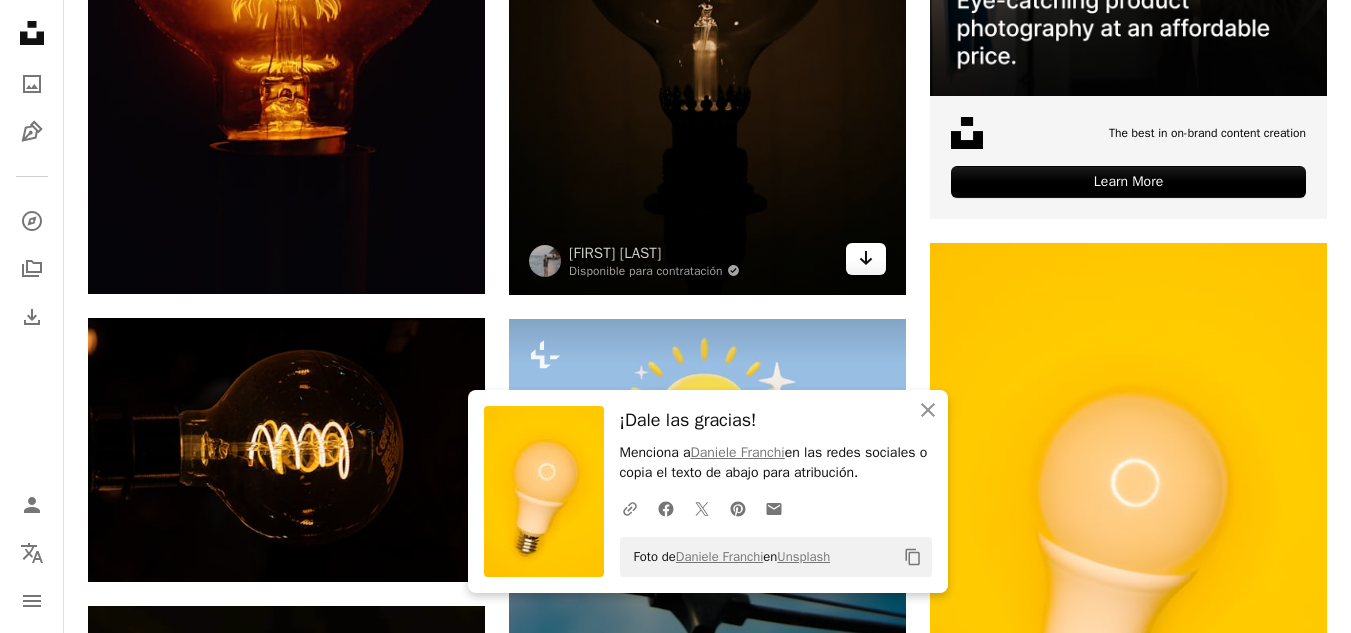 click on "Arrow pointing down" 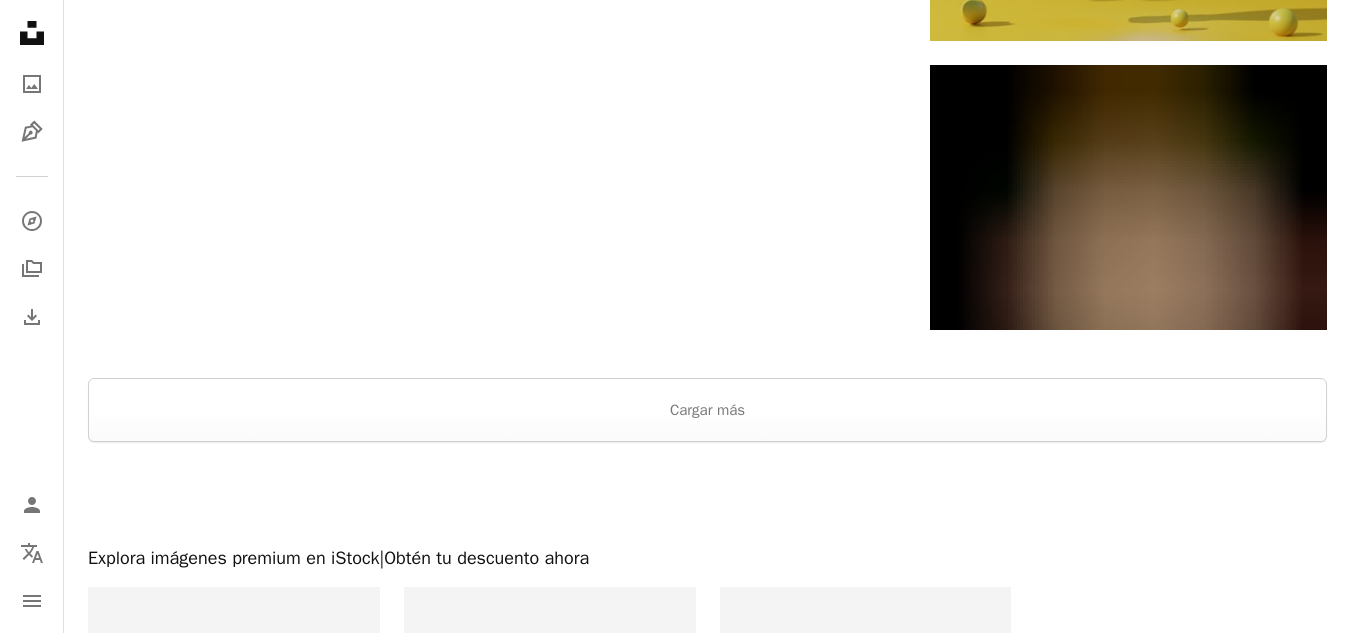 scroll, scrollTop: 3900, scrollLeft: 0, axis: vertical 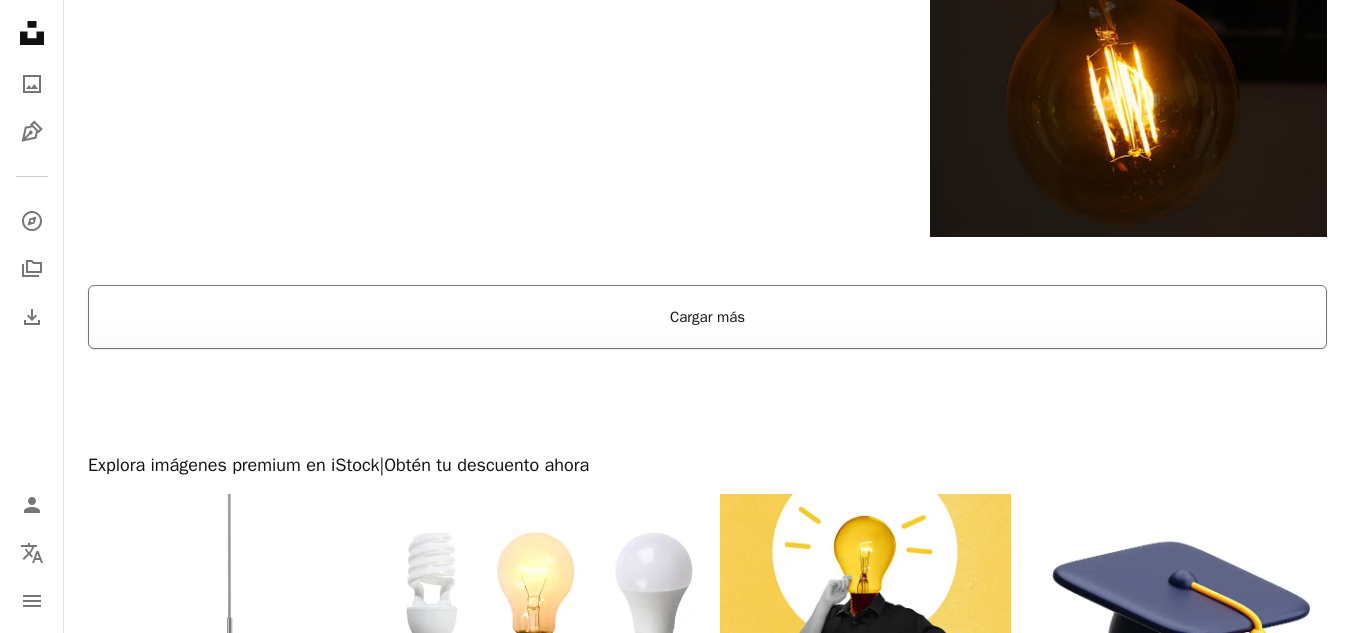 click on "Cargar más" at bounding box center [707, 317] 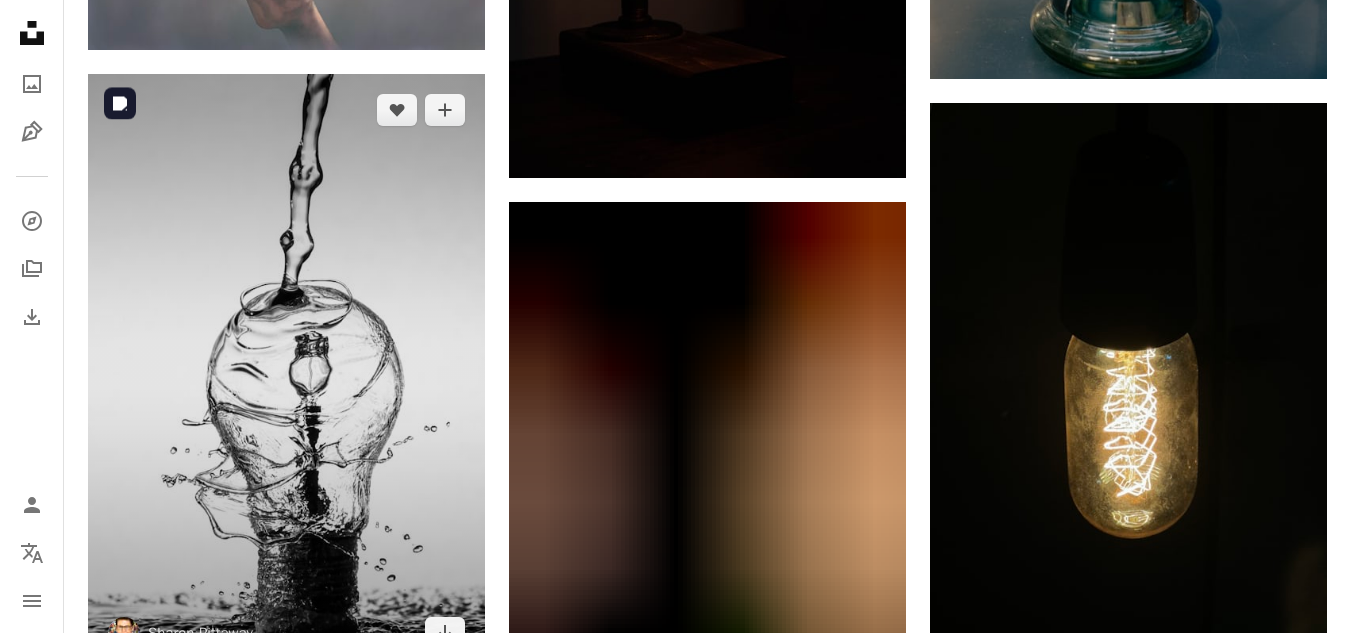 scroll, scrollTop: 11500, scrollLeft: 0, axis: vertical 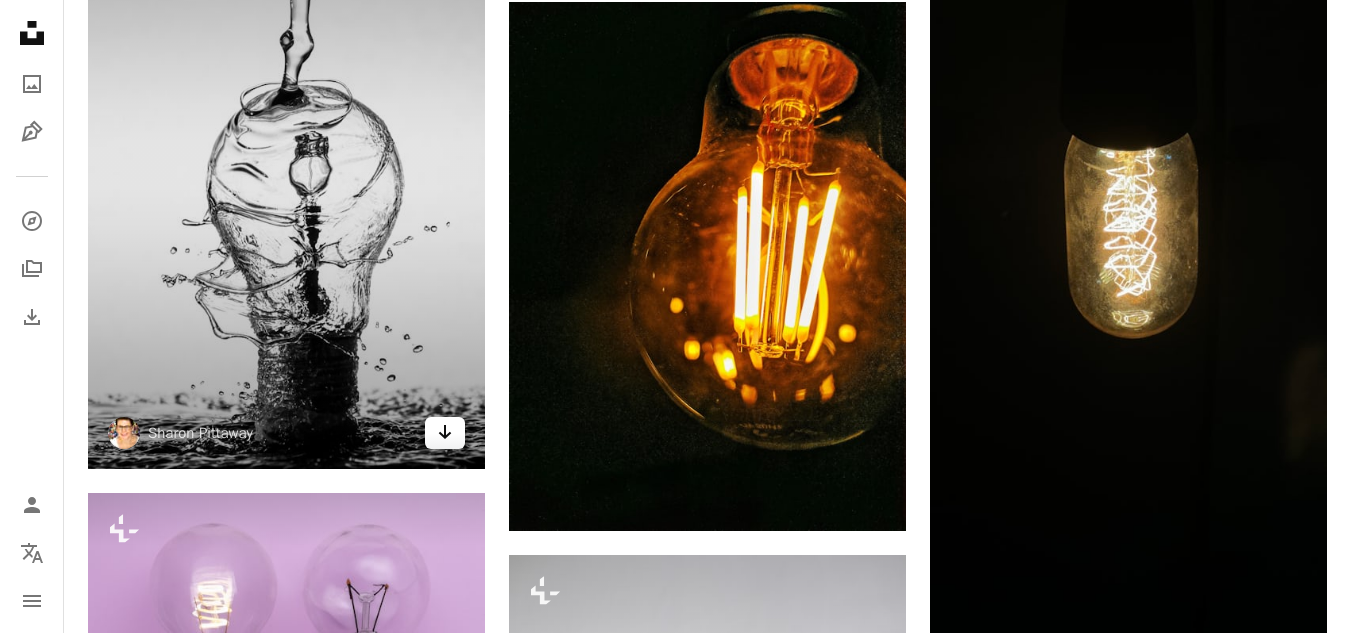 click on "Arrow pointing down" 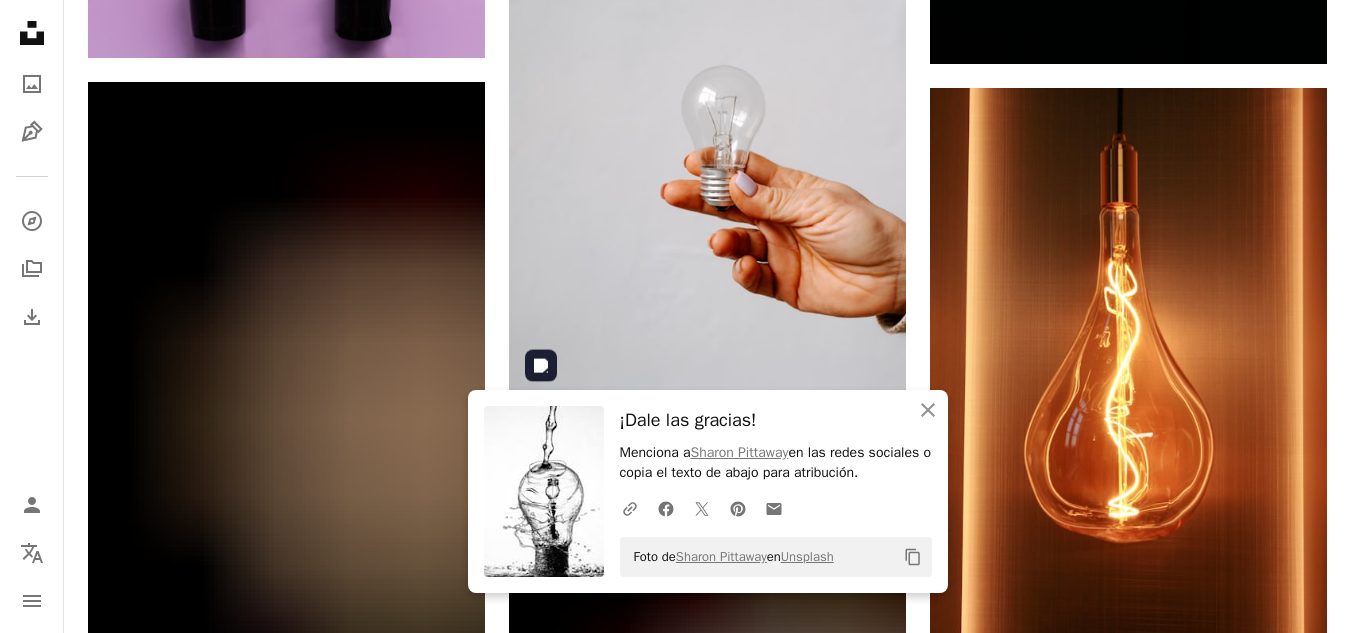 scroll, scrollTop: 12300, scrollLeft: 0, axis: vertical 